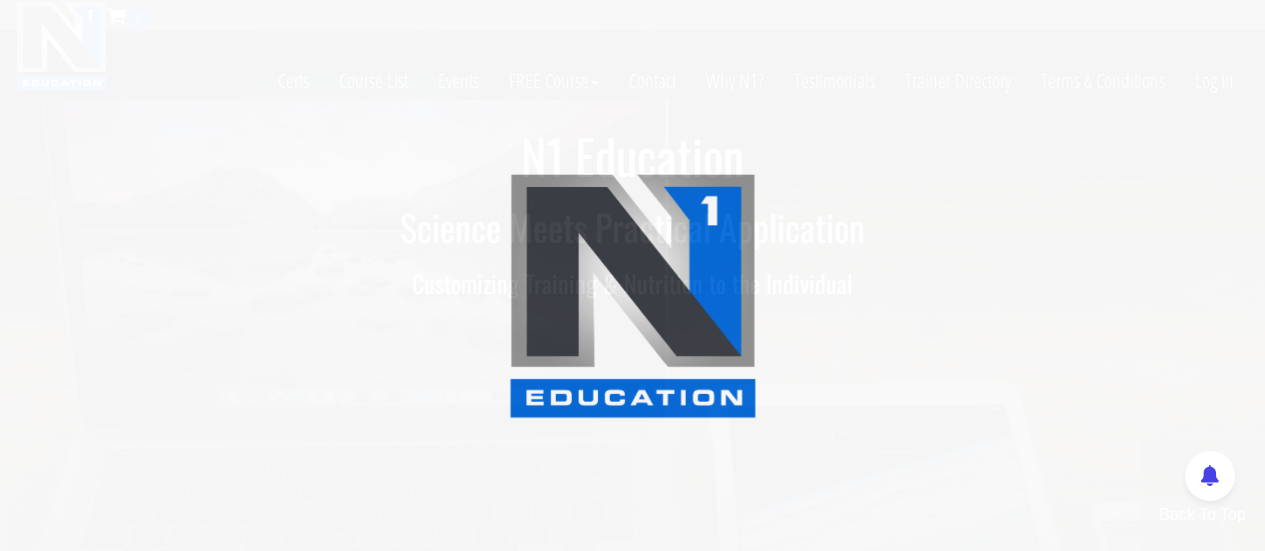 scroll, scrollTop: 0, scrollLeft: 0, axis: both 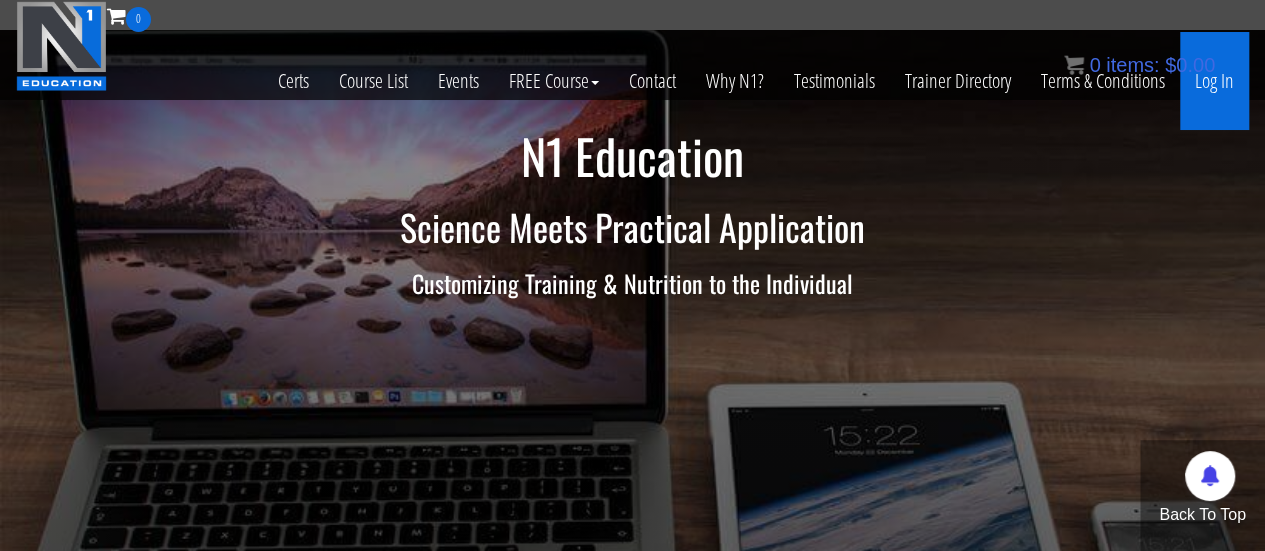 click on "Log In" at bounding box center (1214, 81) 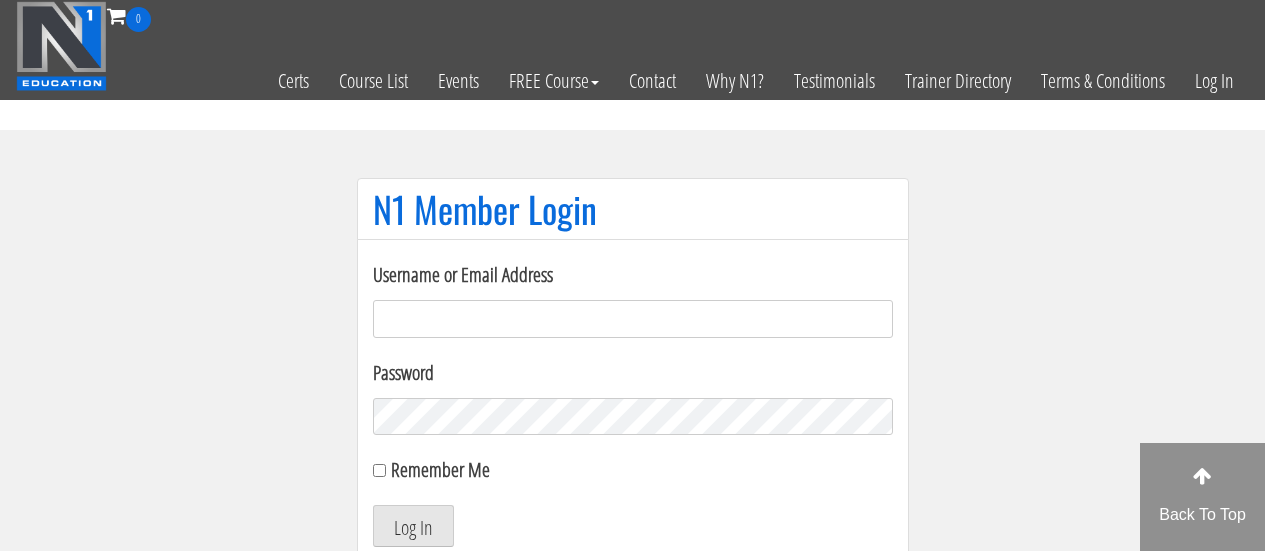 scroll, scrollTop: 0, scrollLeft: 0, axis: both 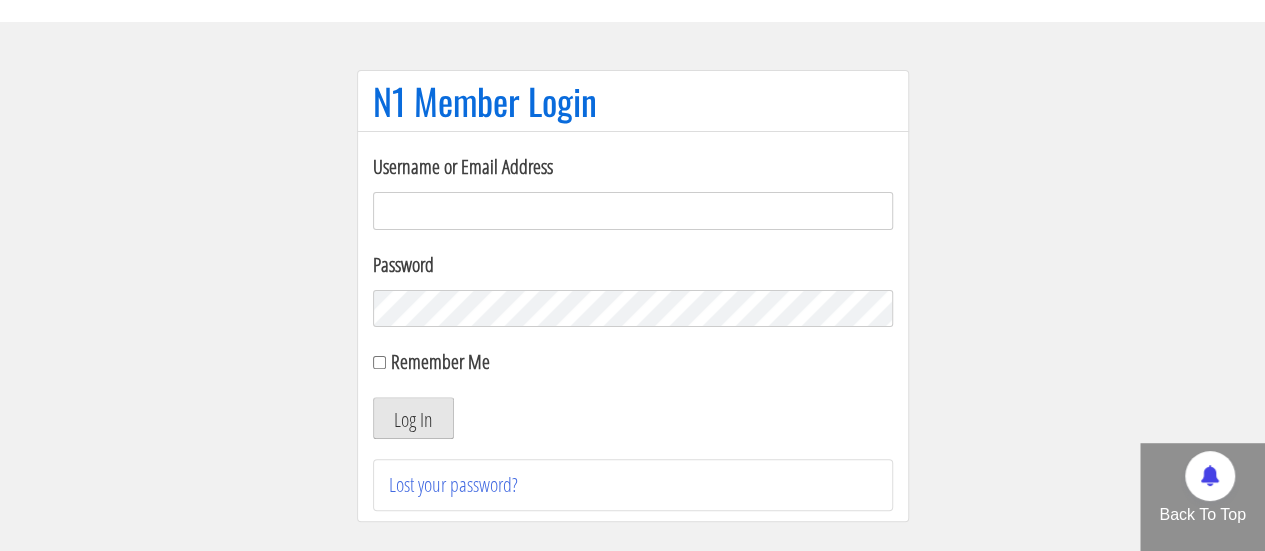 type on "[EMAIL_ADDRESS][DOMAIN_NAME]" 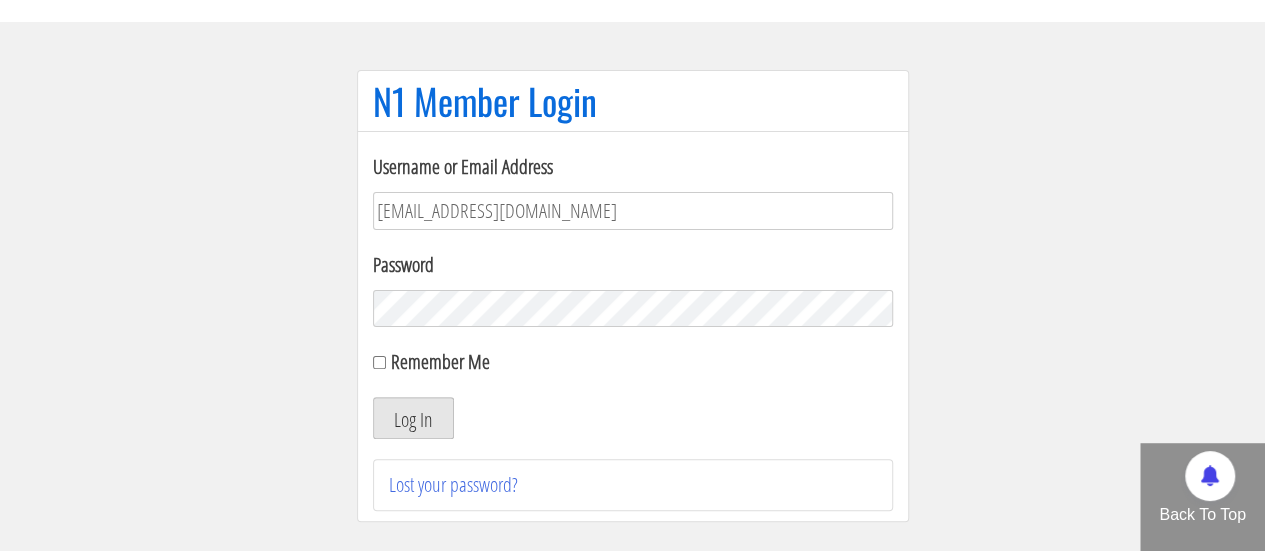 click on "Log In" at bounding box center [413, 418] 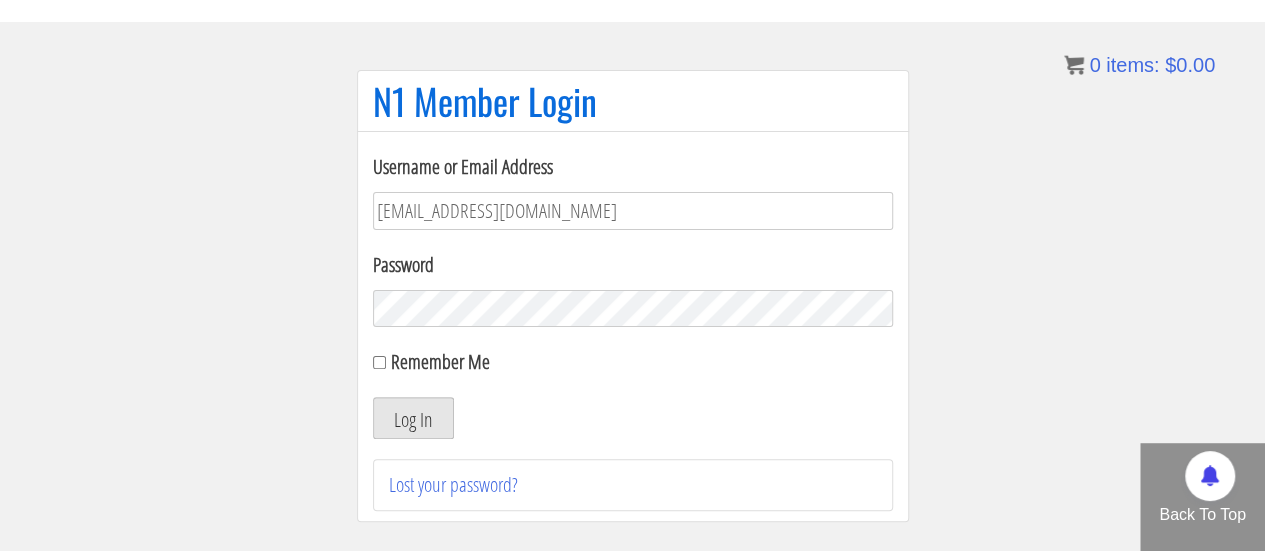 type 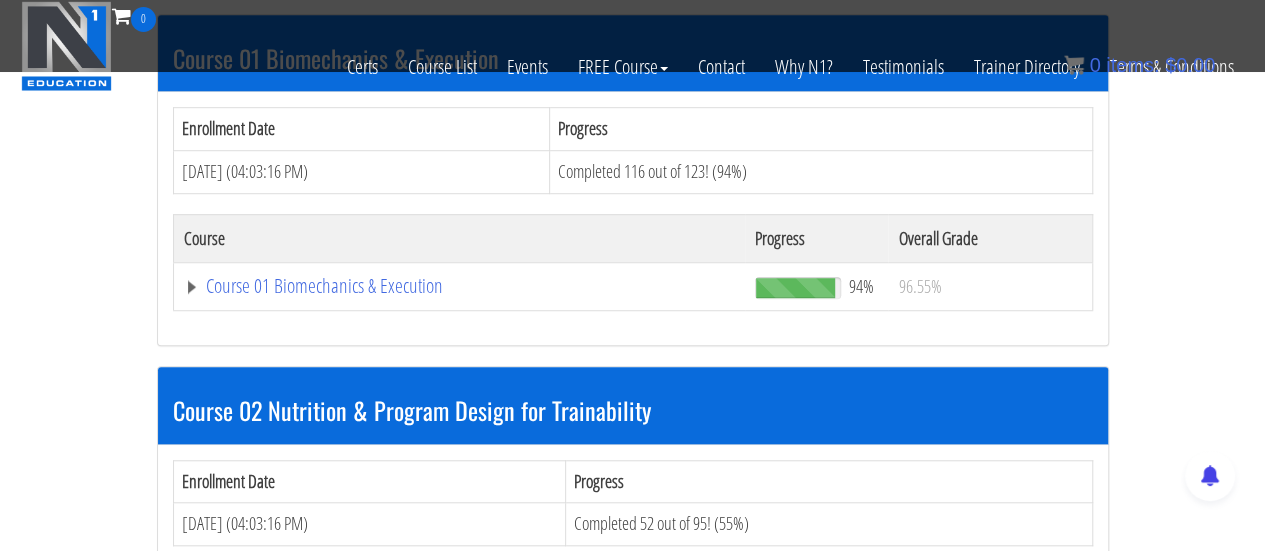 scroll, scrollTop: 658, scrollLeft: 0, axis: vertical 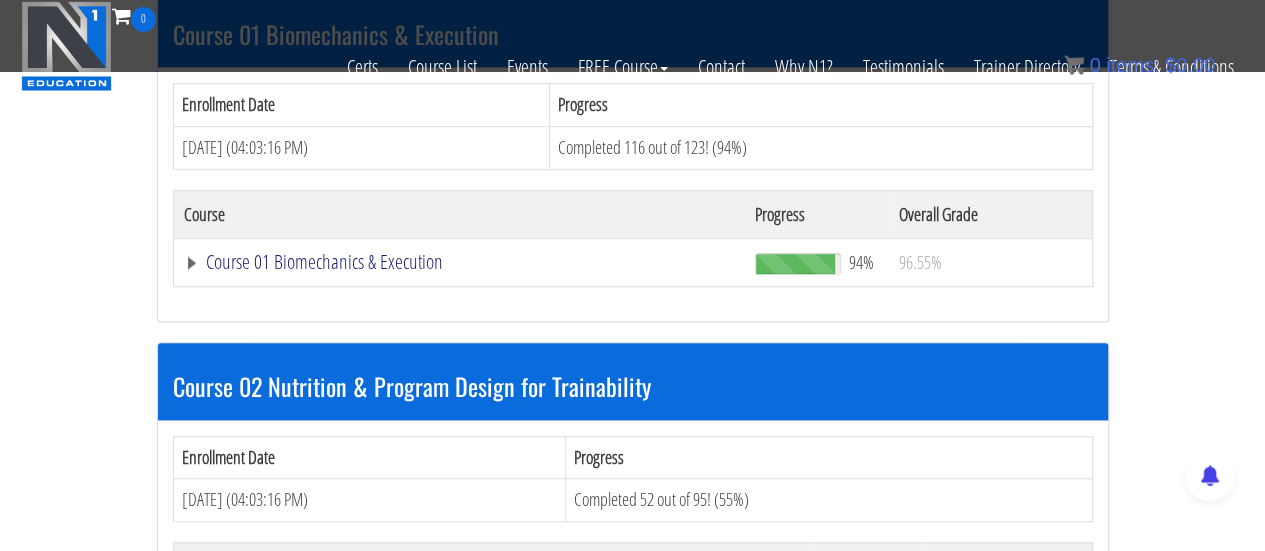 click on "Course 01 Biomechanics & Execution" at bounding box center (401, -90) 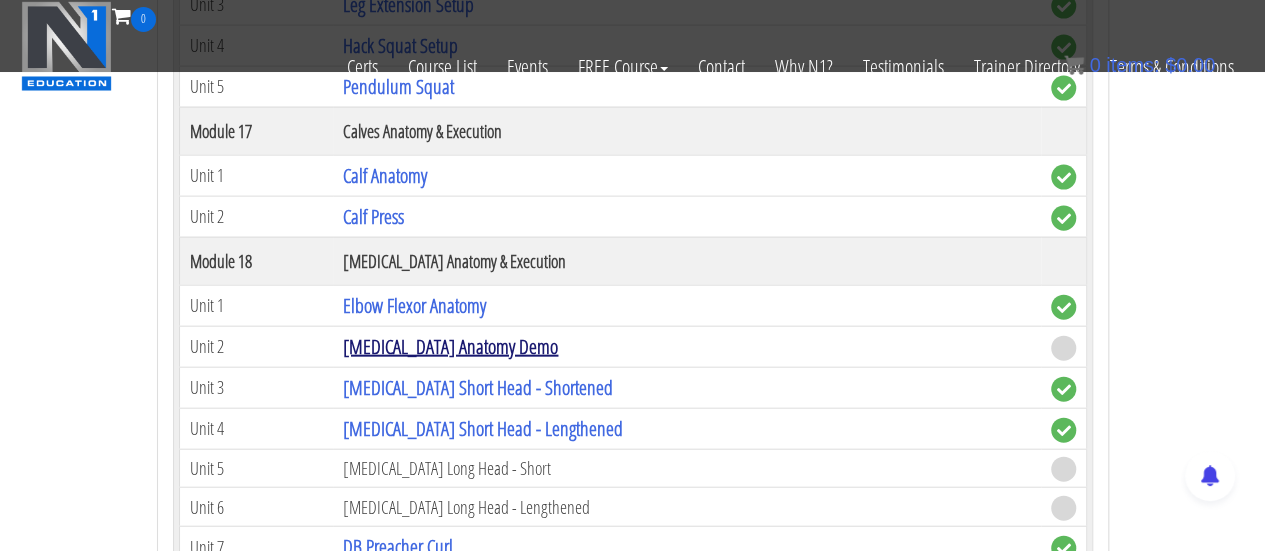scroll, scrollTop: 5951, scrollLeft: 0, axis: vertical 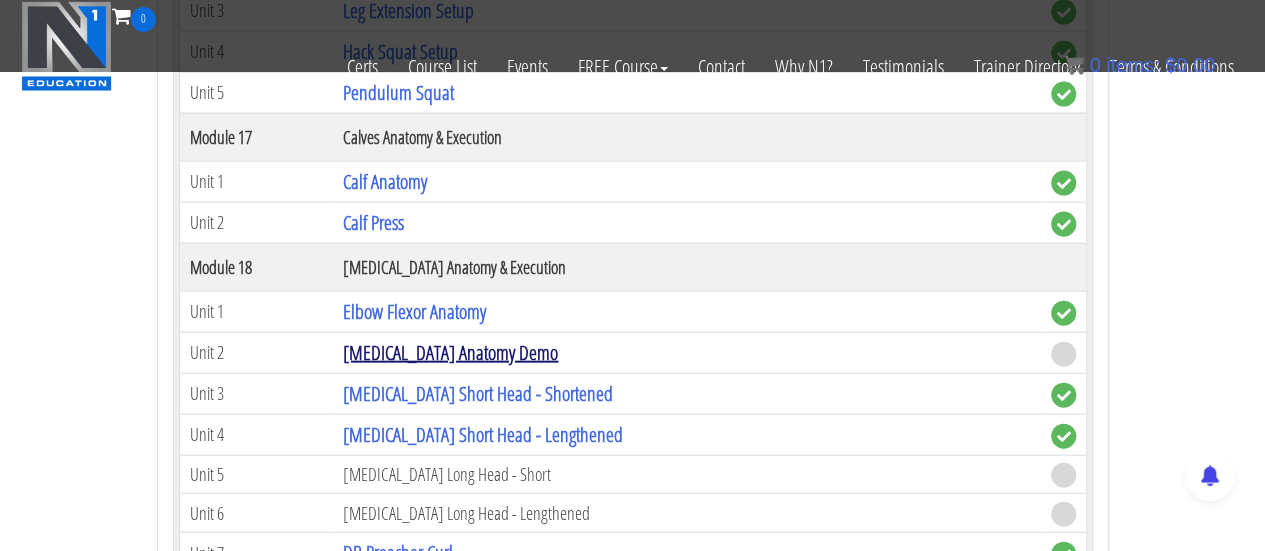 click on "[MEDICAL_DATA] Anatomy Demo" at bounding box center [450, 352] 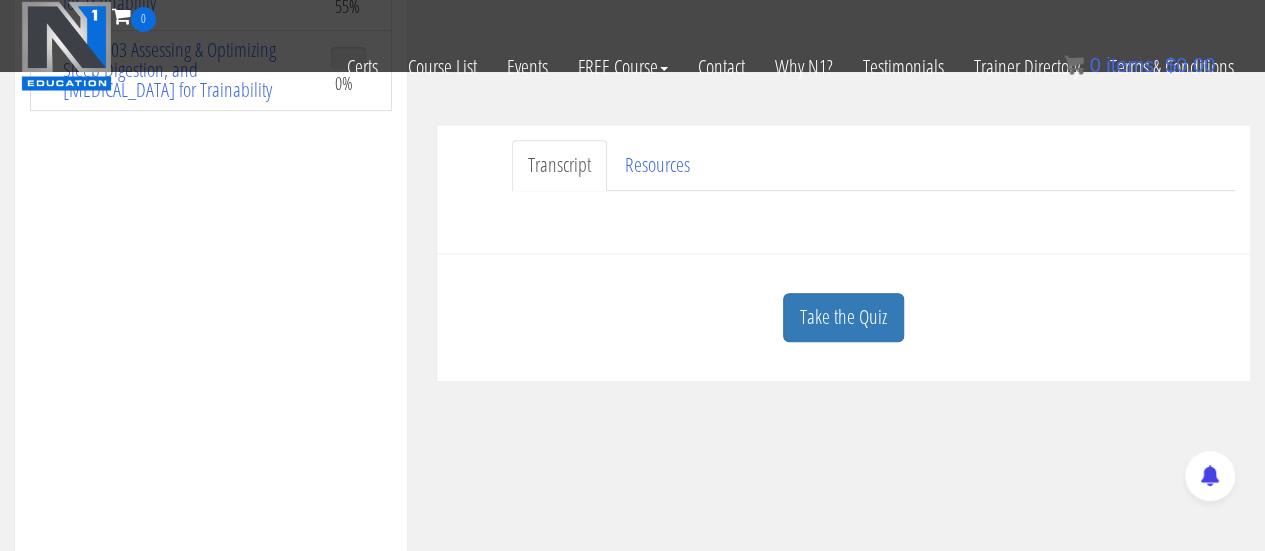 scroll, scrollTop: 470, scrollLeft: 0, axis: vertical 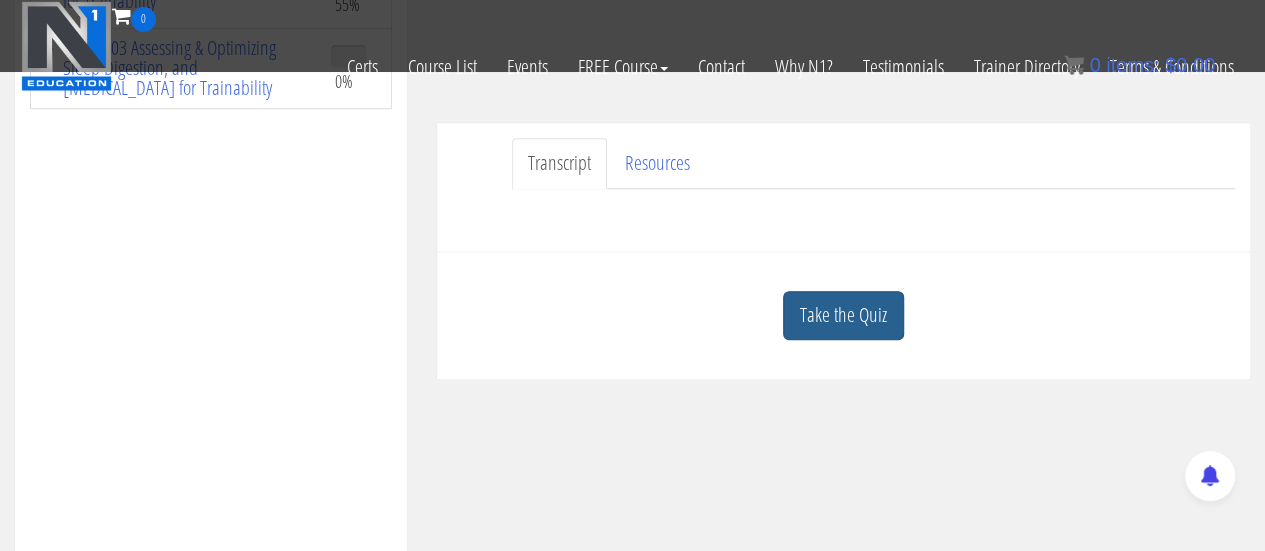 click on "Take the Quiz" at bounding box center (843, 315) 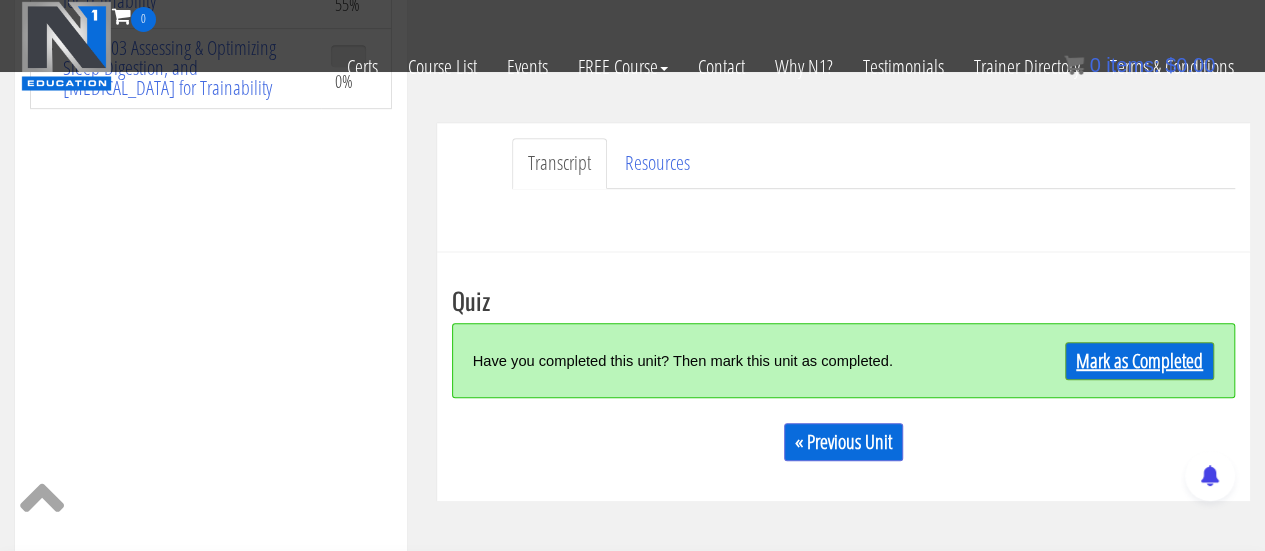 click on "Mark as Completed" at bounding box center (1139, 361) 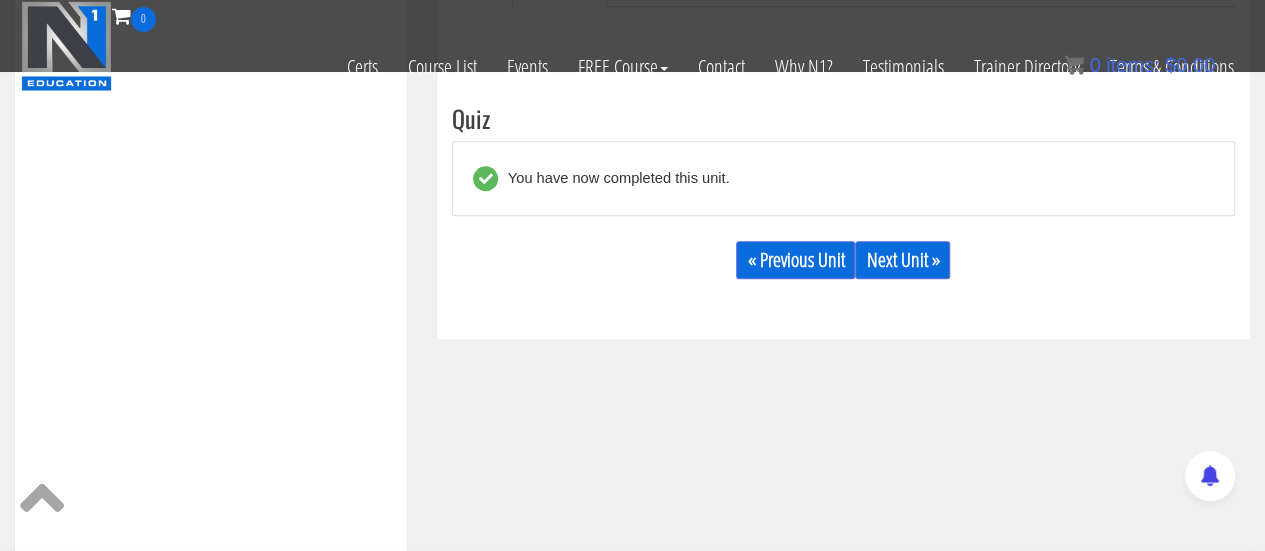 scroll, scrollTop: 654, scrollLeft: 0, axis: vertical 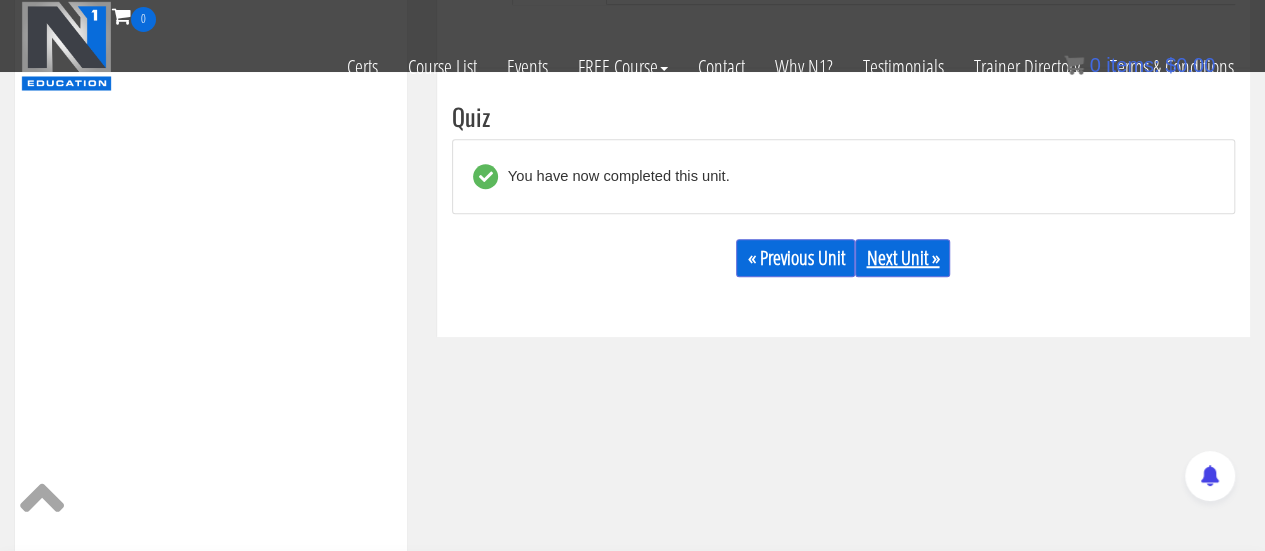 click on "Next Unit »" at bounding box center (902, 258) 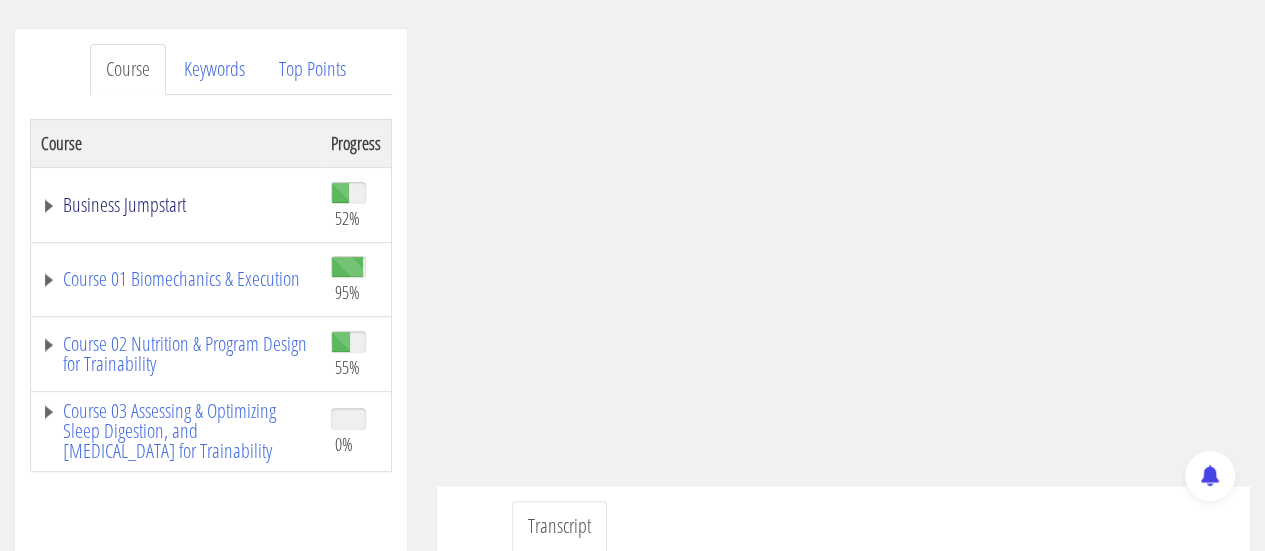 scroll, scrollTop: 202, scrollLeft: 0, axis: vertical 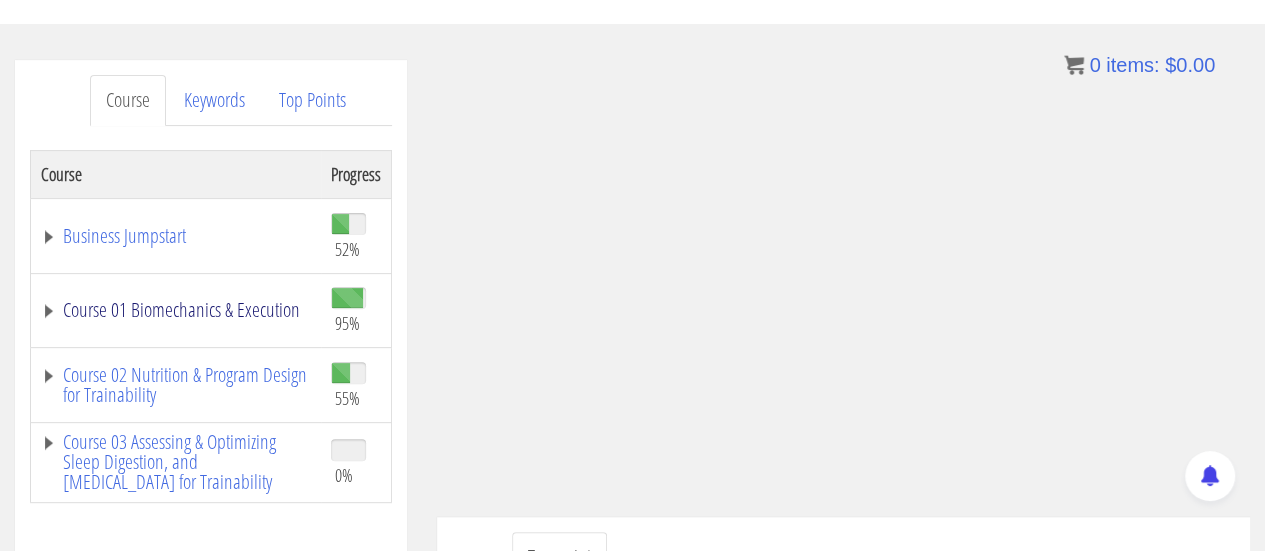 click on "Course 01 Biomechanics & Execution" at bounding box center (176, 310) 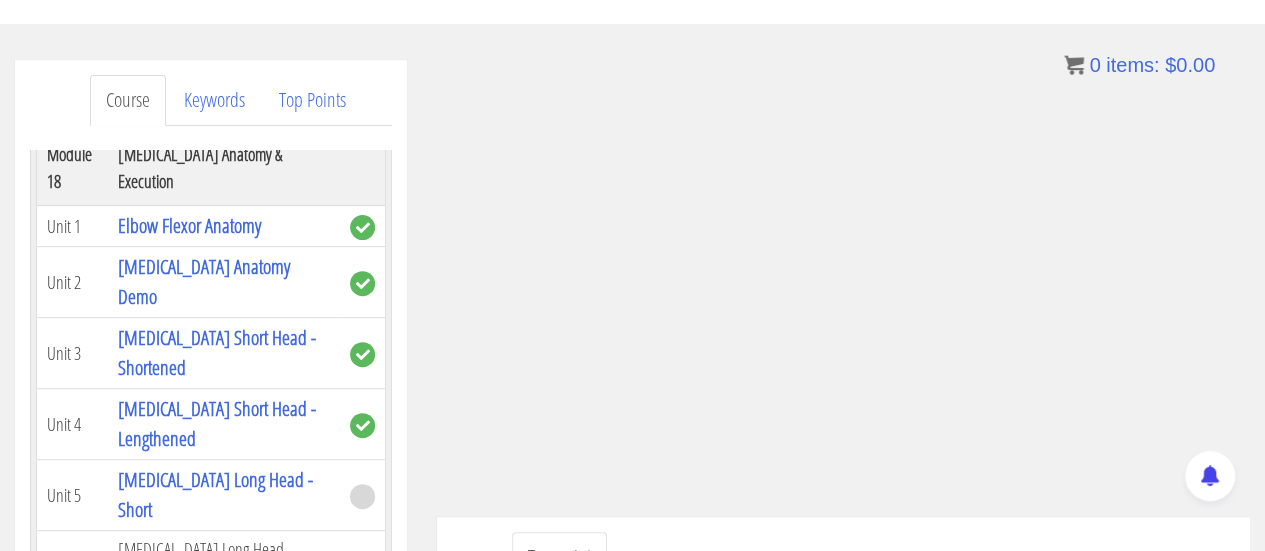scroll, scrollTop: 6914, scrollLeft: 0, axis: vertical 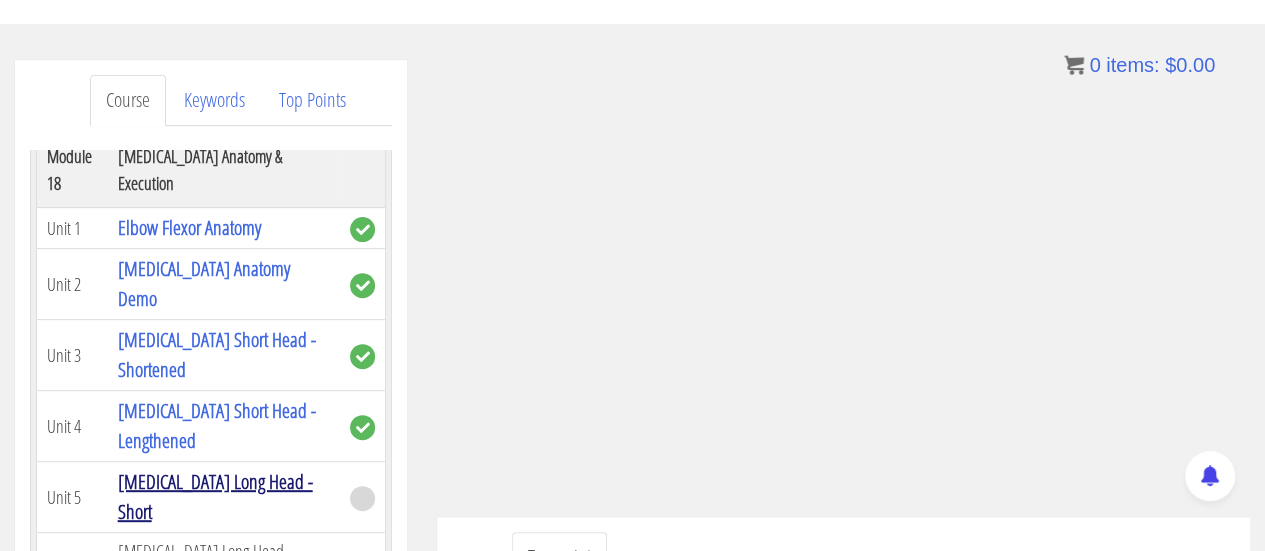 click on "[MEDICAL_DATA] Long Head - Short" at bounding box center [215, 496] 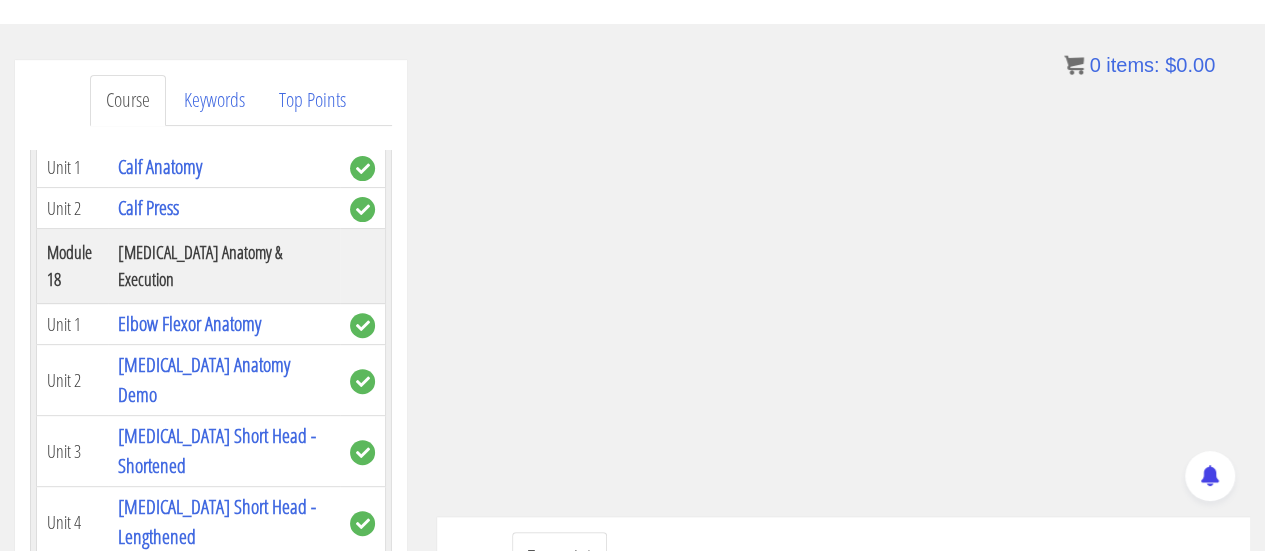 scroll, scrollTop: 6816, scrollLeft: 0, axis: vertical 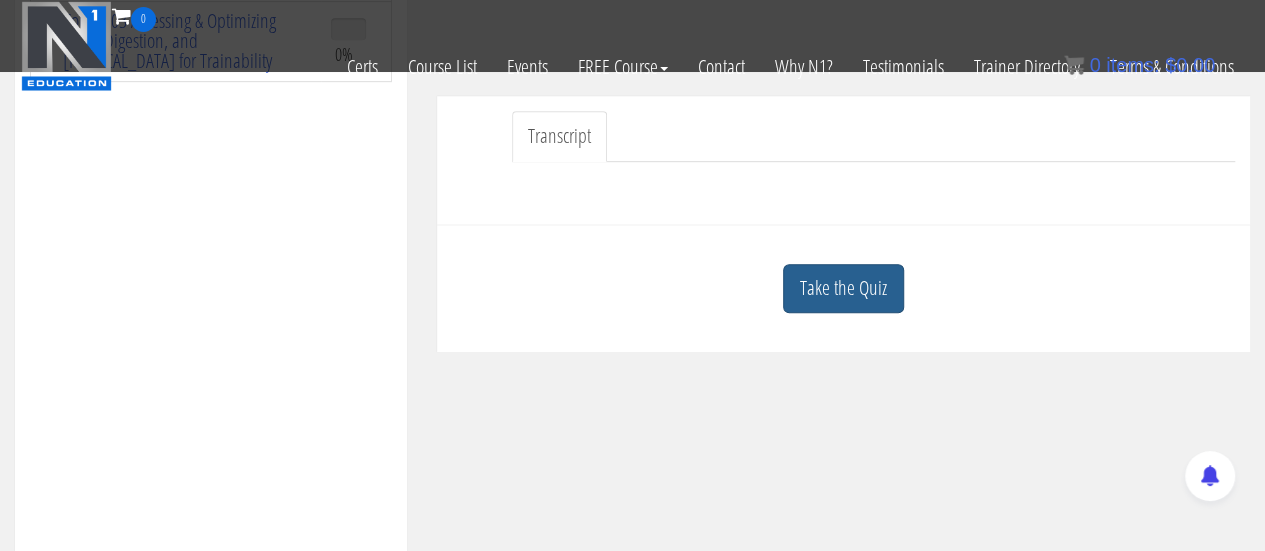 click on "Take the Quiz" at bounding box center (843, 288) 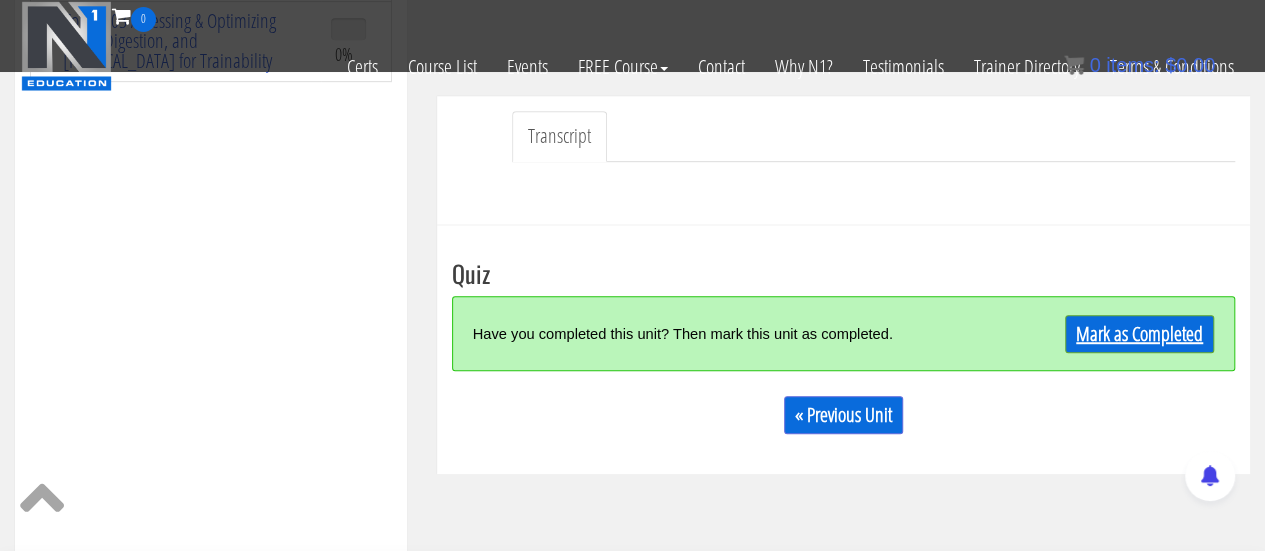 click on "Mark as Completed" at bounding box center [1139, 334] 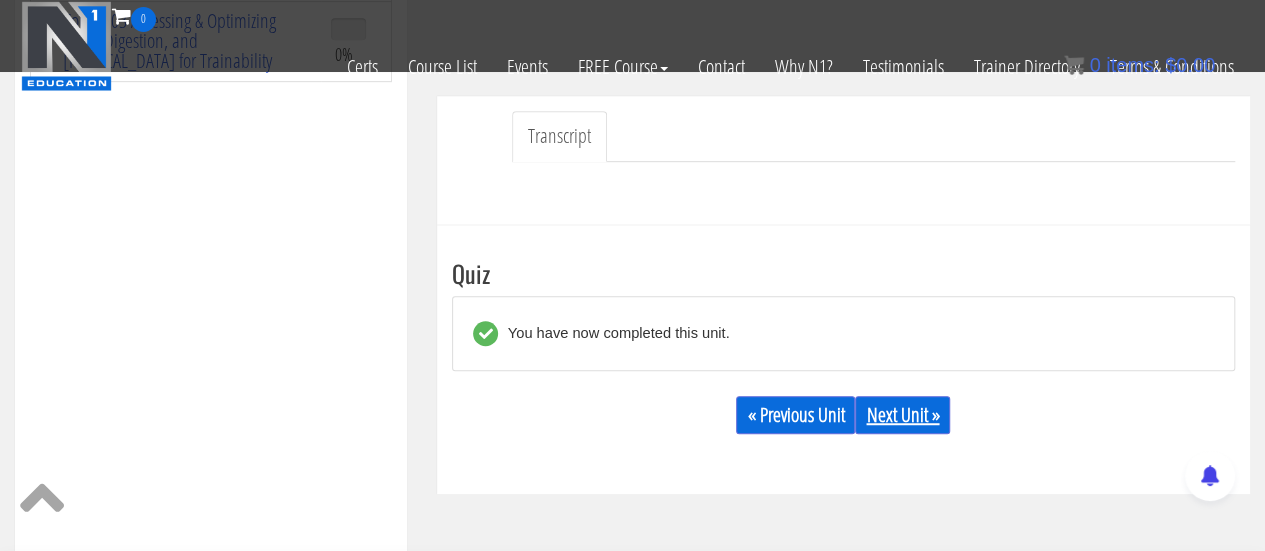 click on "Next Unit »" at bounding box center (902, 415) 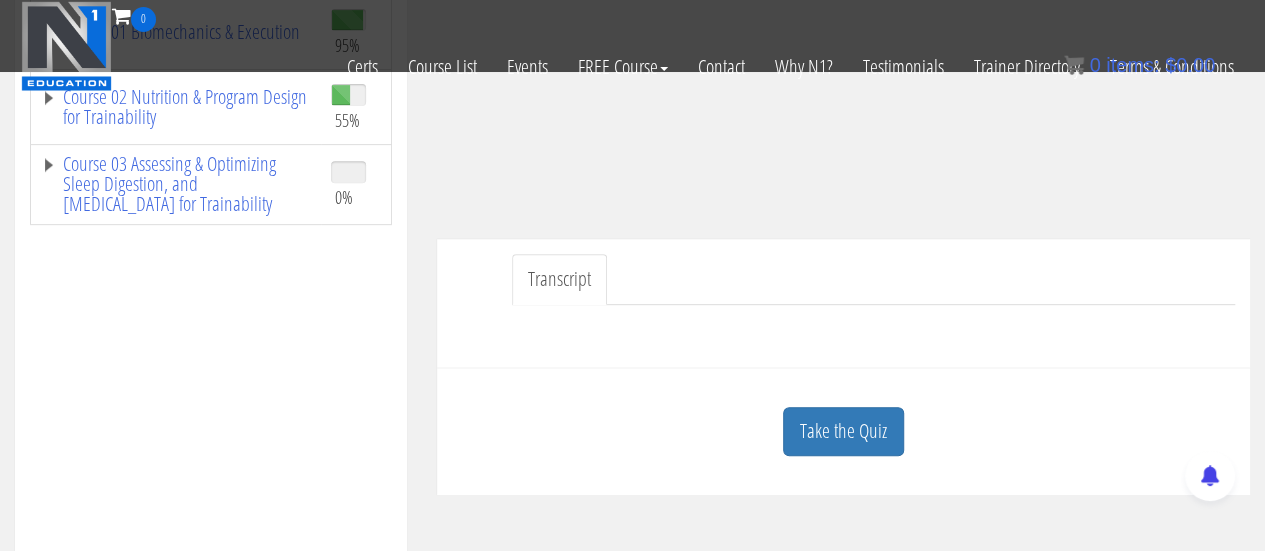 scroll, scrollTop: 434, scrollLeft: 0, axis: vertical 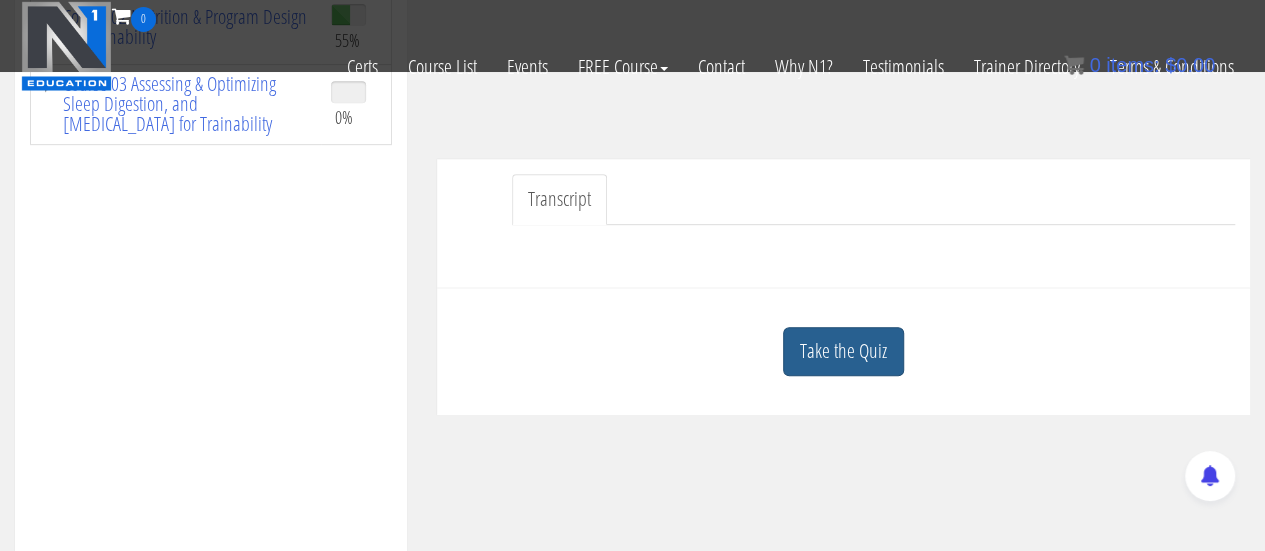 click on "Take the Quiz" at bounding box center (843, 351) 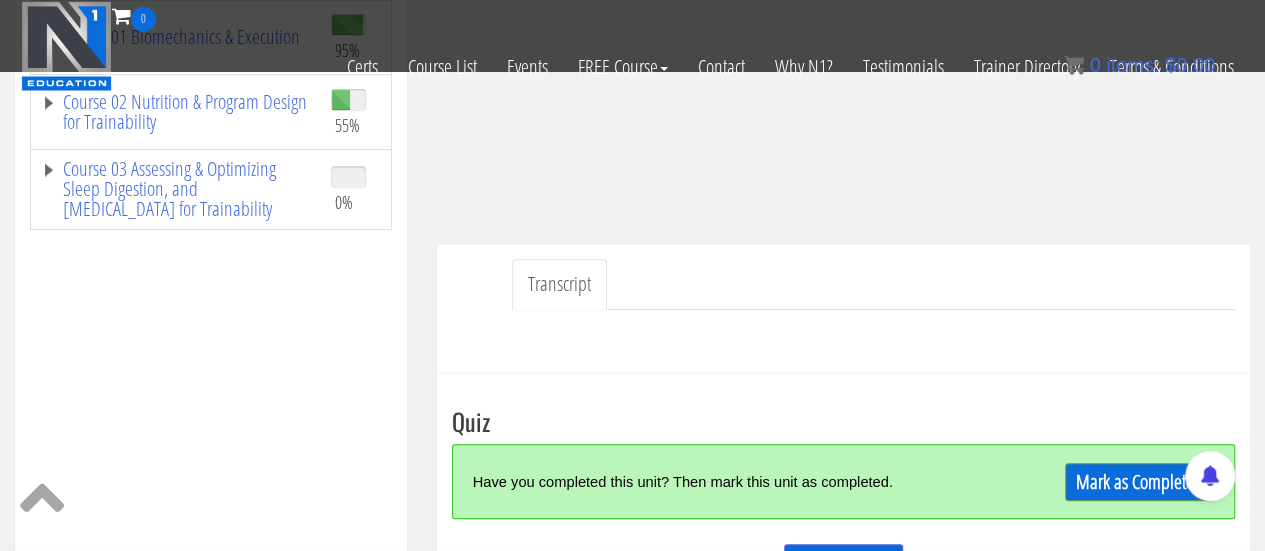 scroll, scrollTop: 356, scrollLeft: 0, axis: vertical 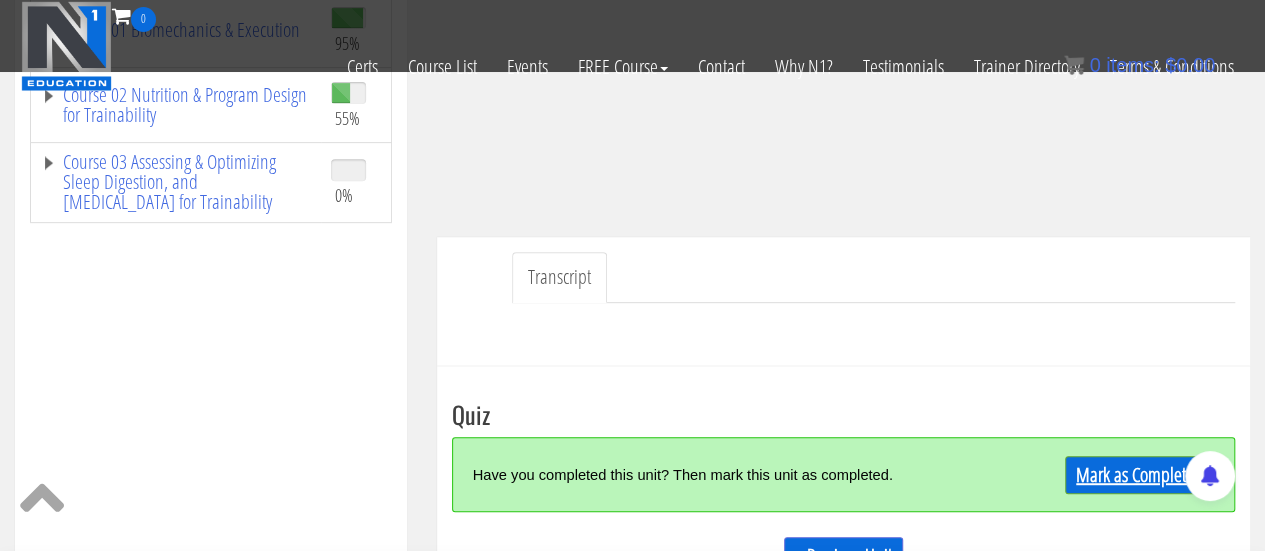 click on "Mark as Completed" at bounding box center (1139, 475) 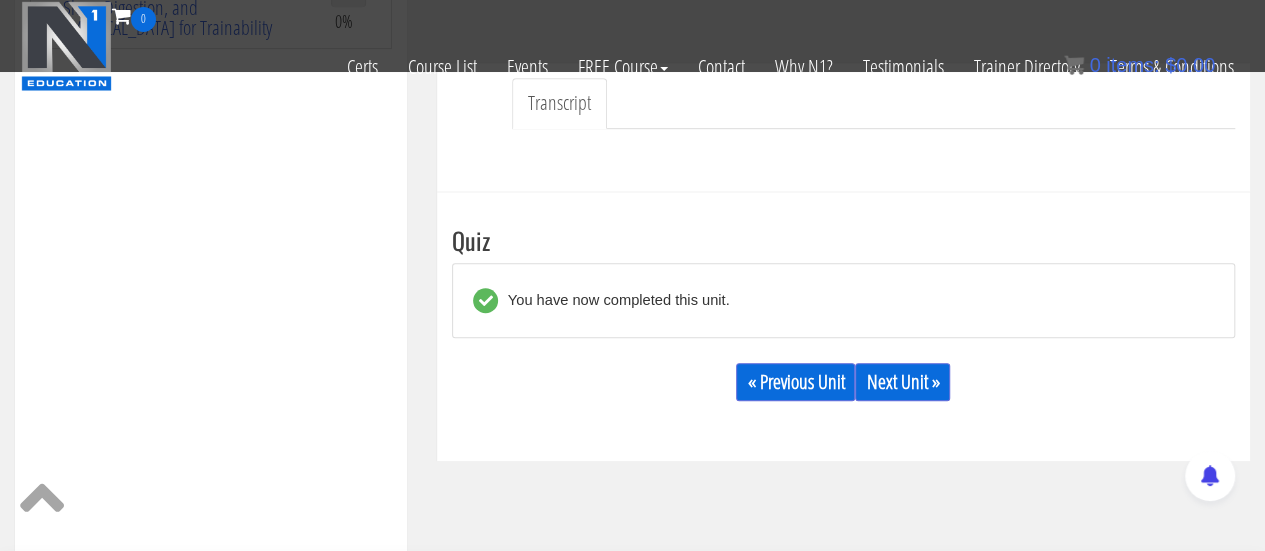 scroll, scrollTop: 540, scrollLeft: 0, axis: vertical 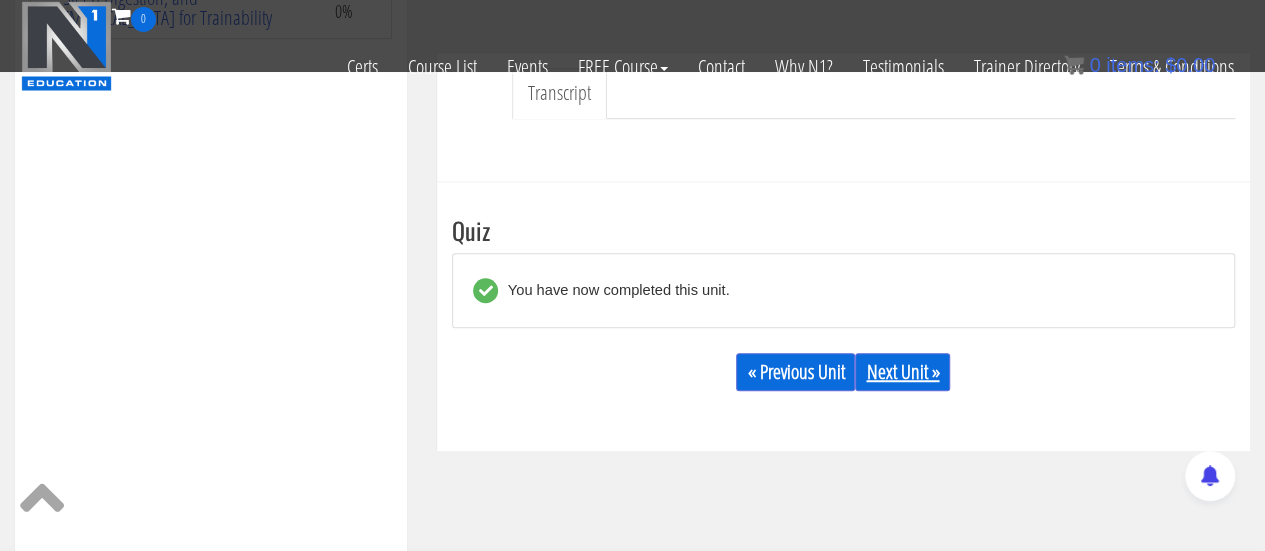 click on "Next Unit »" at bounding box center [902, 372] 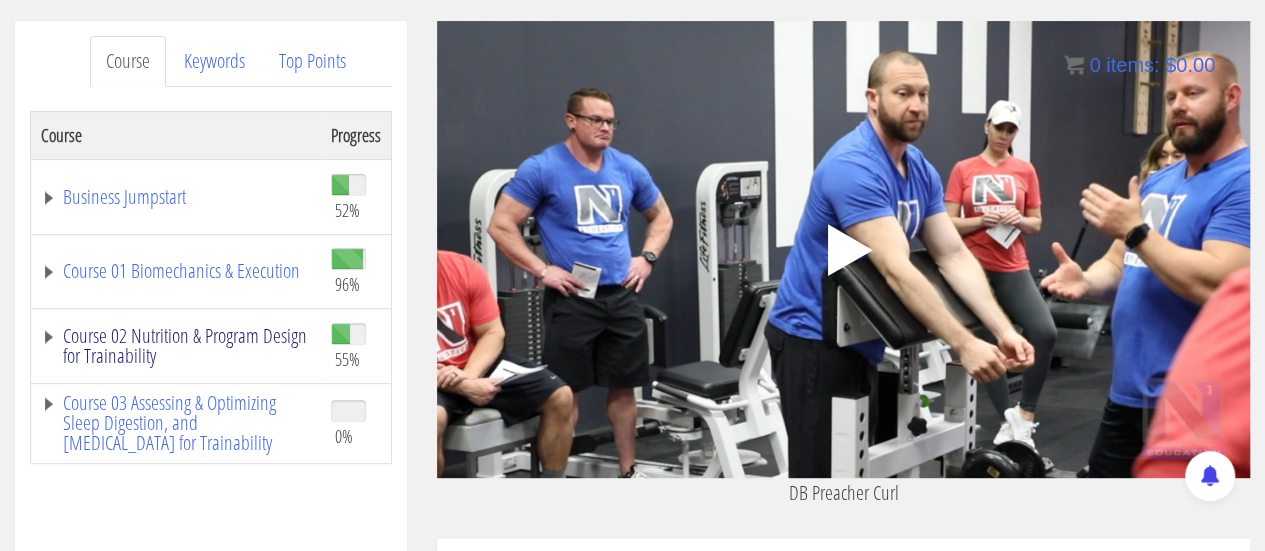scroll, scrollTop: 247, scrollLeft: 0, axis: vertical 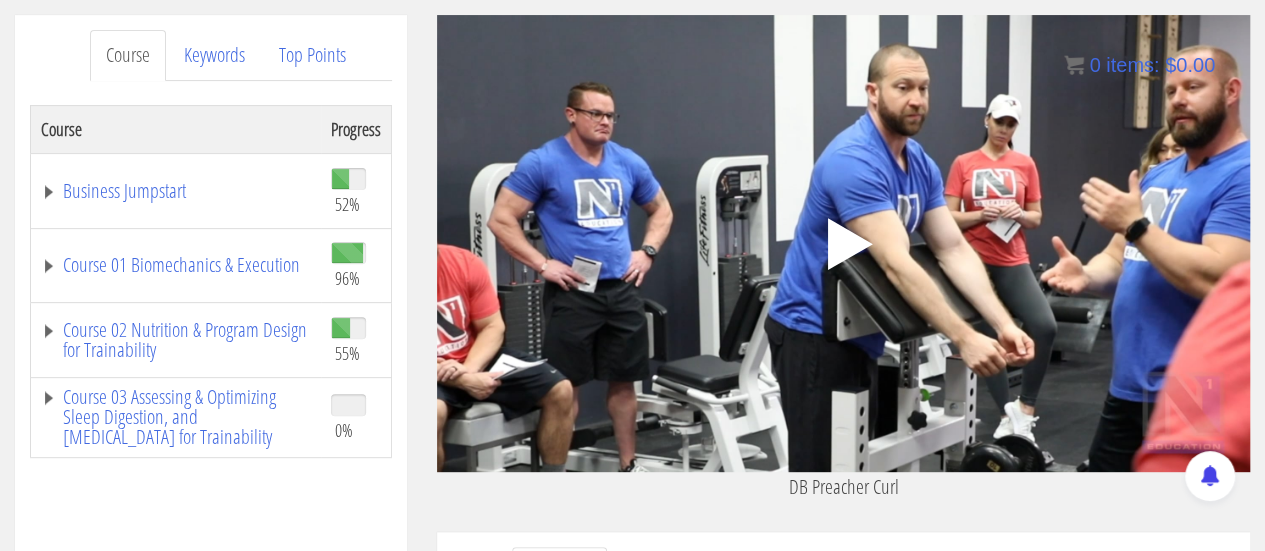 click 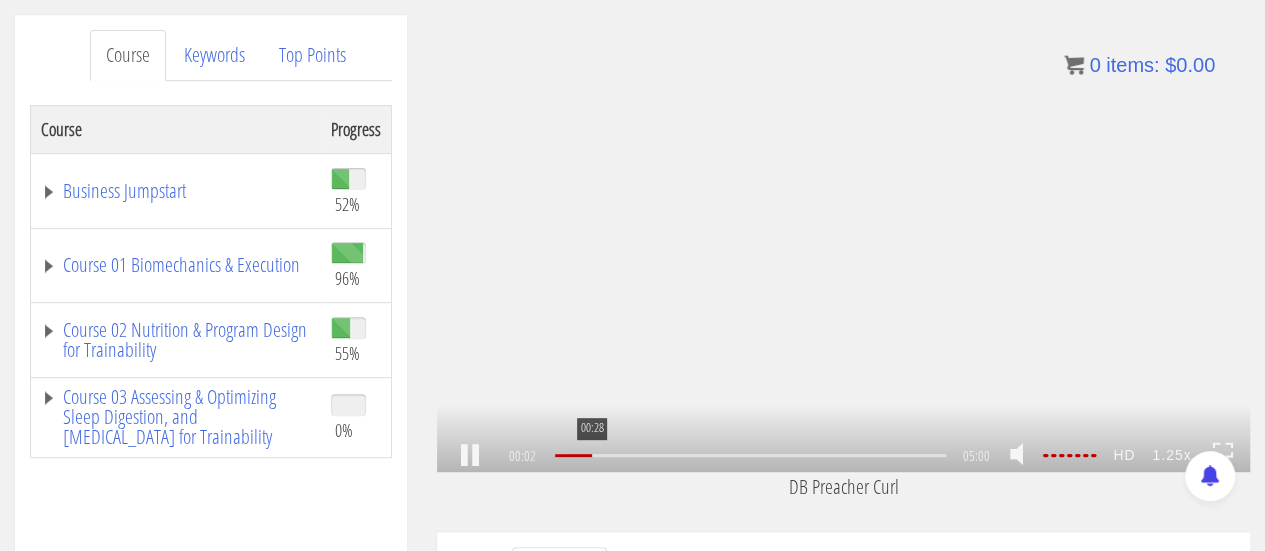 click on "00:28" at bounding box center [750, 455] 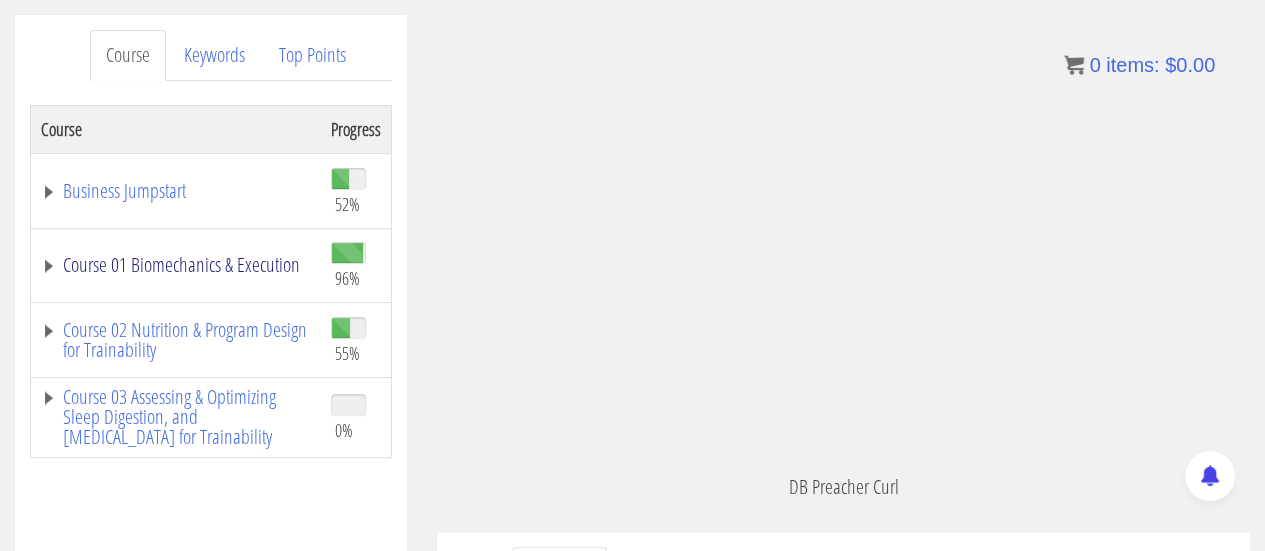 click on "Course 01 Biomechanics & Execution" at bounding box center [176, 265] 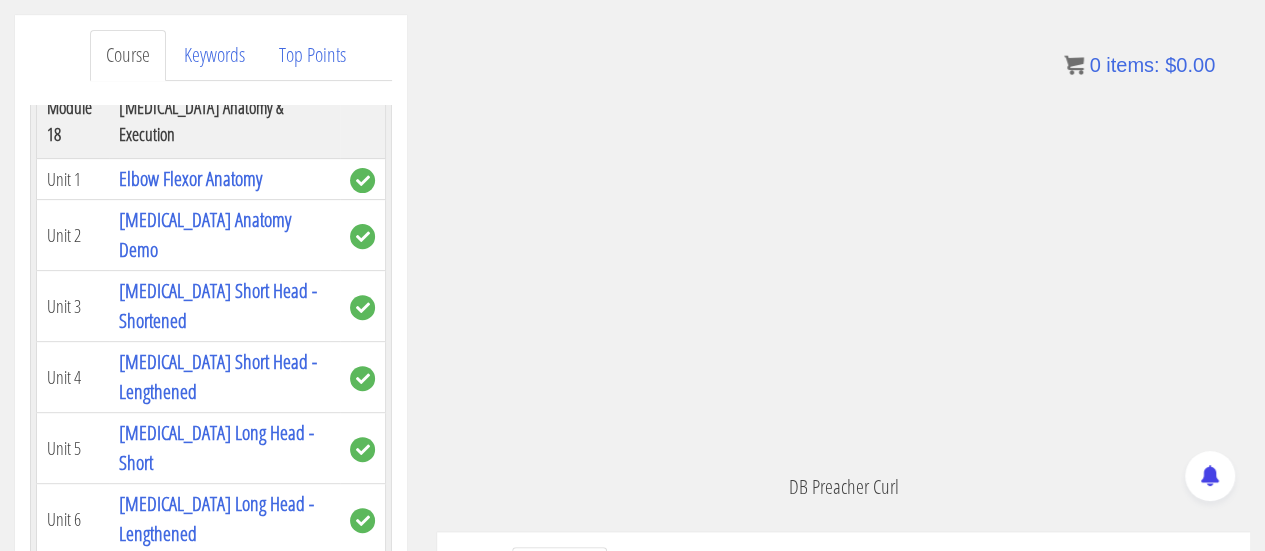 scroll, scrollTop: 6978, scrollLeft: 0, axis: vertical 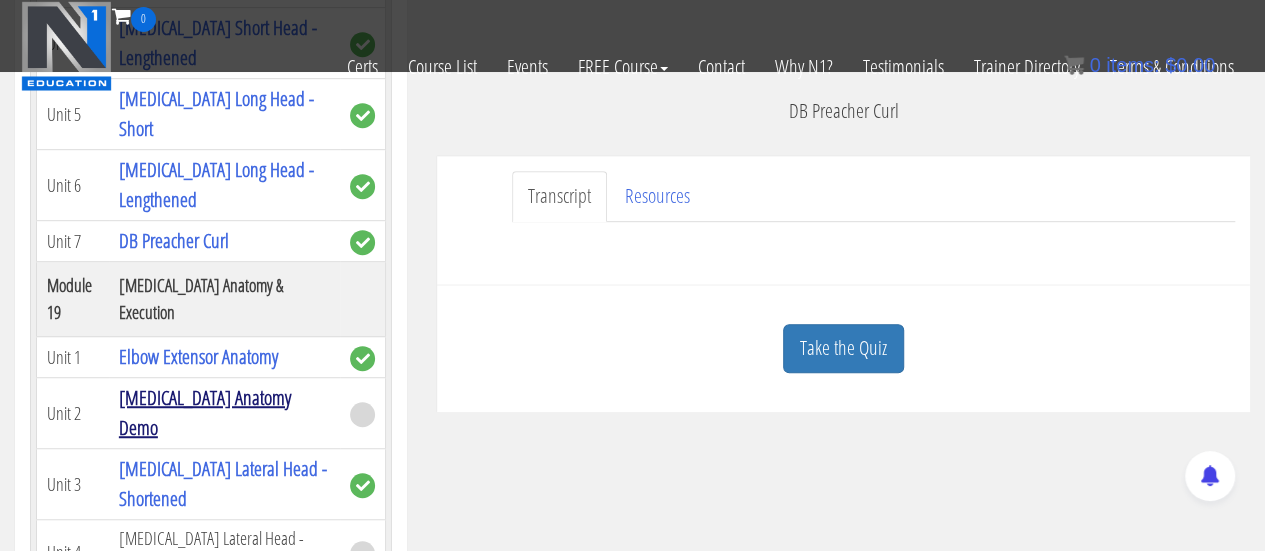 click on "[MEDICAL_DATA] Anatomy Demo" at bounding box center [205, 412] 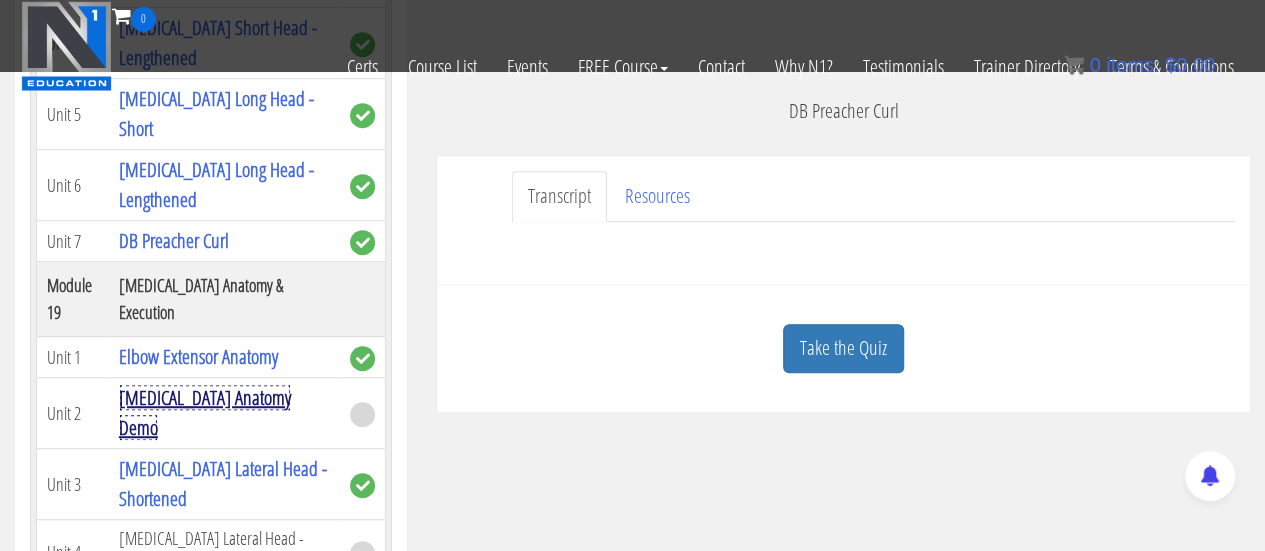 scroll, scrollTop: 6978, scrollLeft: 0, axis: vertical 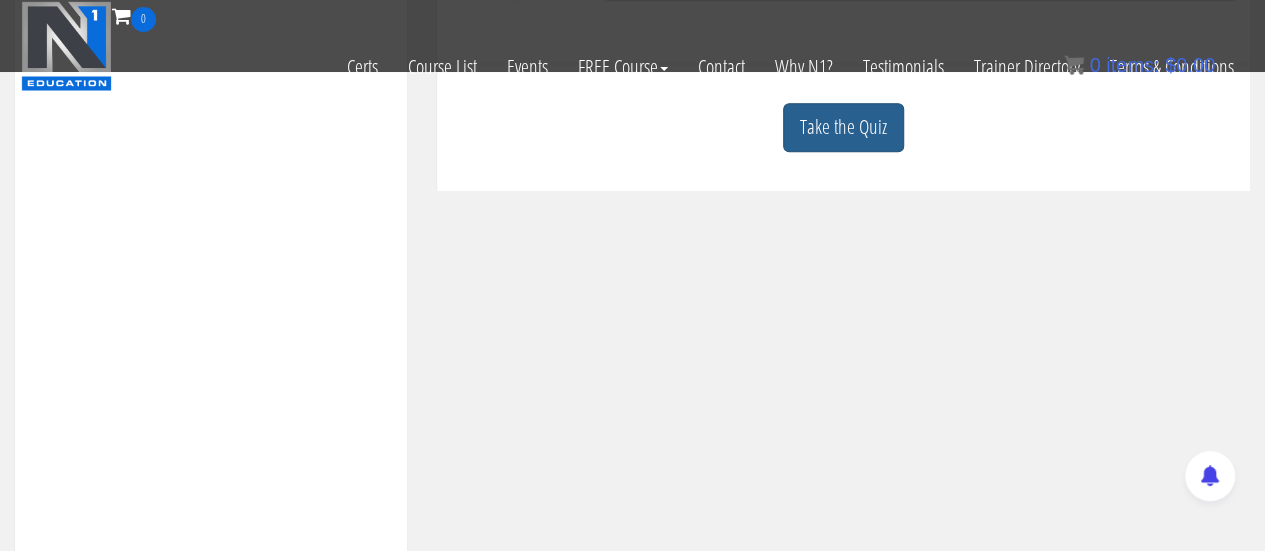 click on "Take the Quiz" at bounding box center [843, 127] 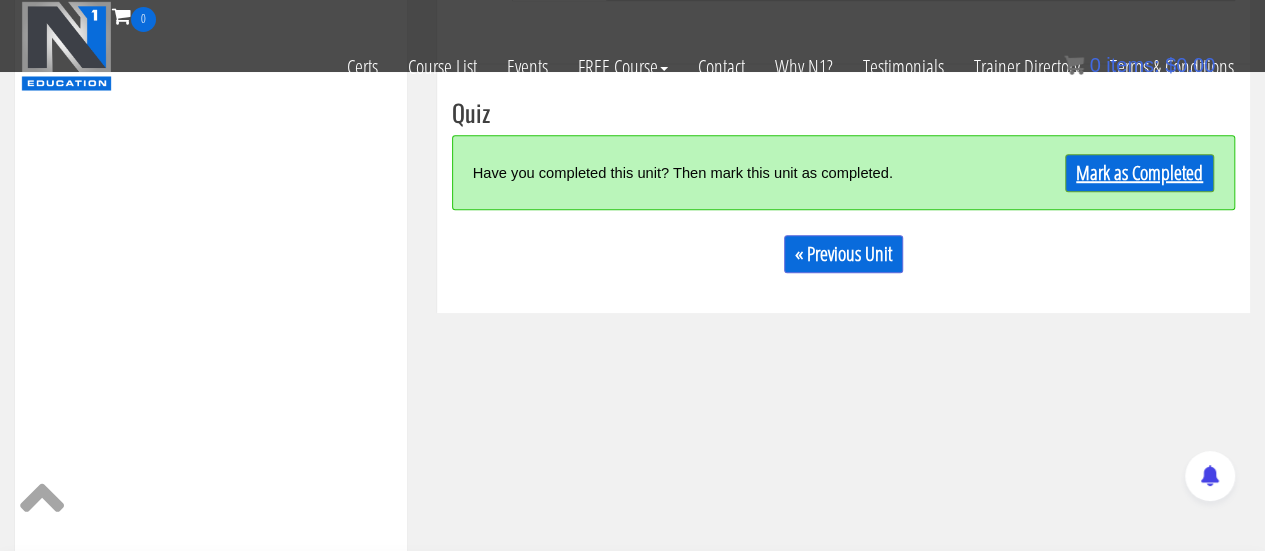 click on "Mark as Completed" at bounding box center [1139, 173] 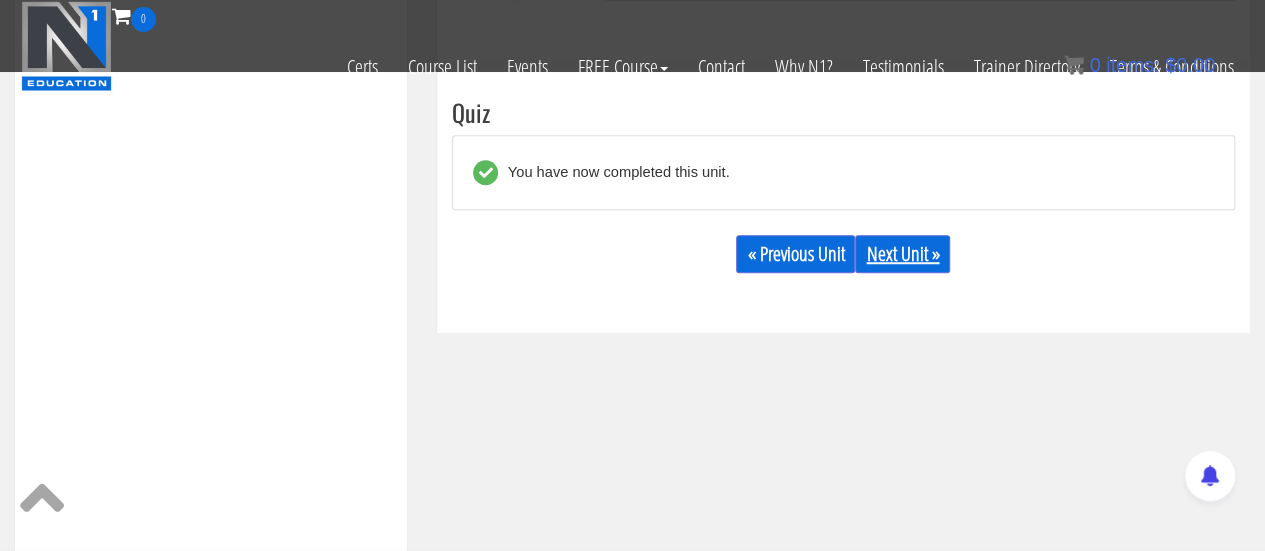 click on "Next Unit »" at bounding box center (902, 254) 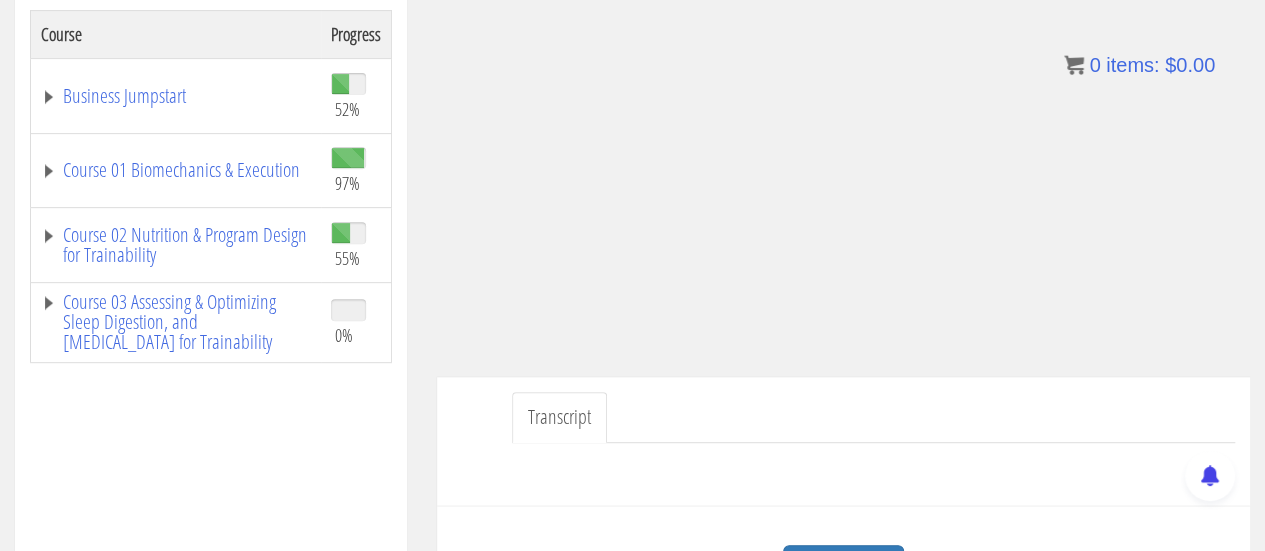 scroll, scrollTop: 344, scrollLeft: 0, axis: vertical 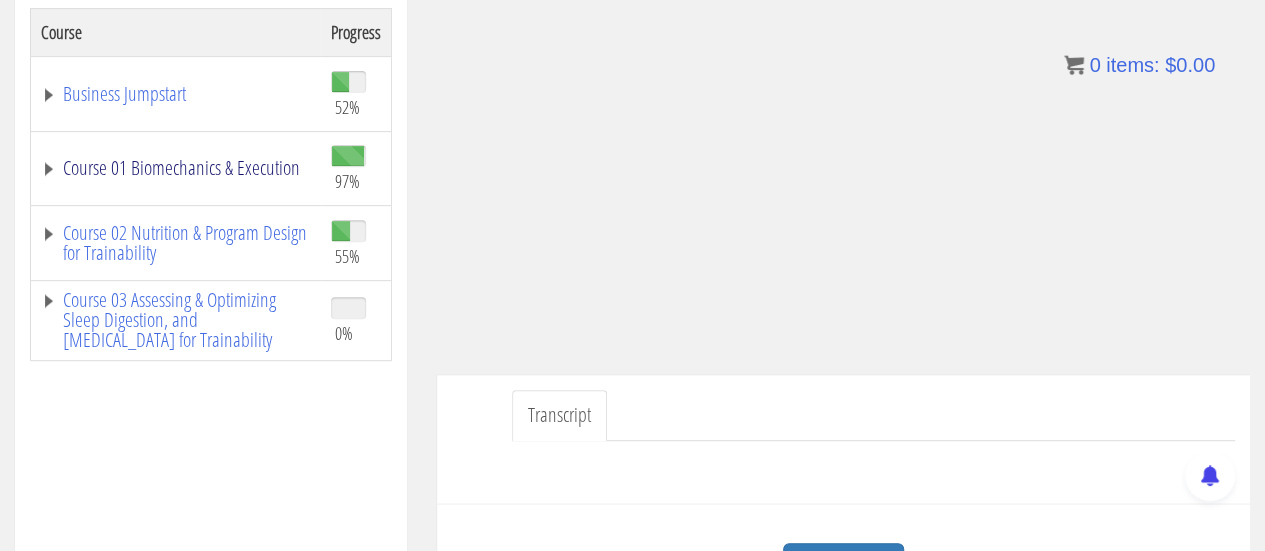 click on "Course 01 Biomechanics & Execution" at bounding box center [176, 168] 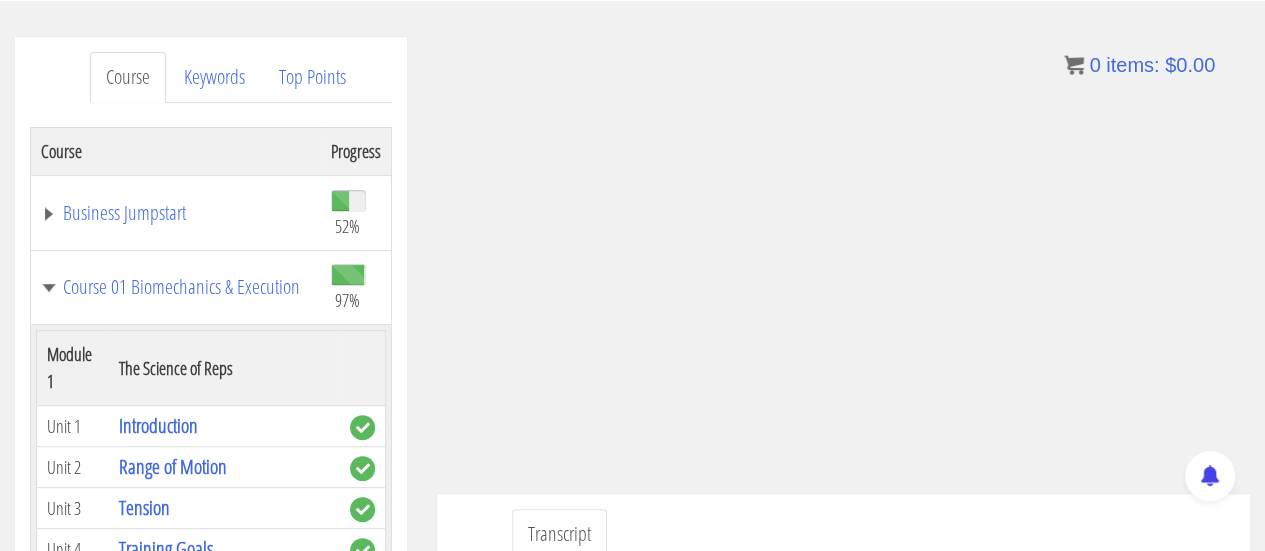 scroll, scrollTop: 224, scrollLeft: 0, axis: vertical 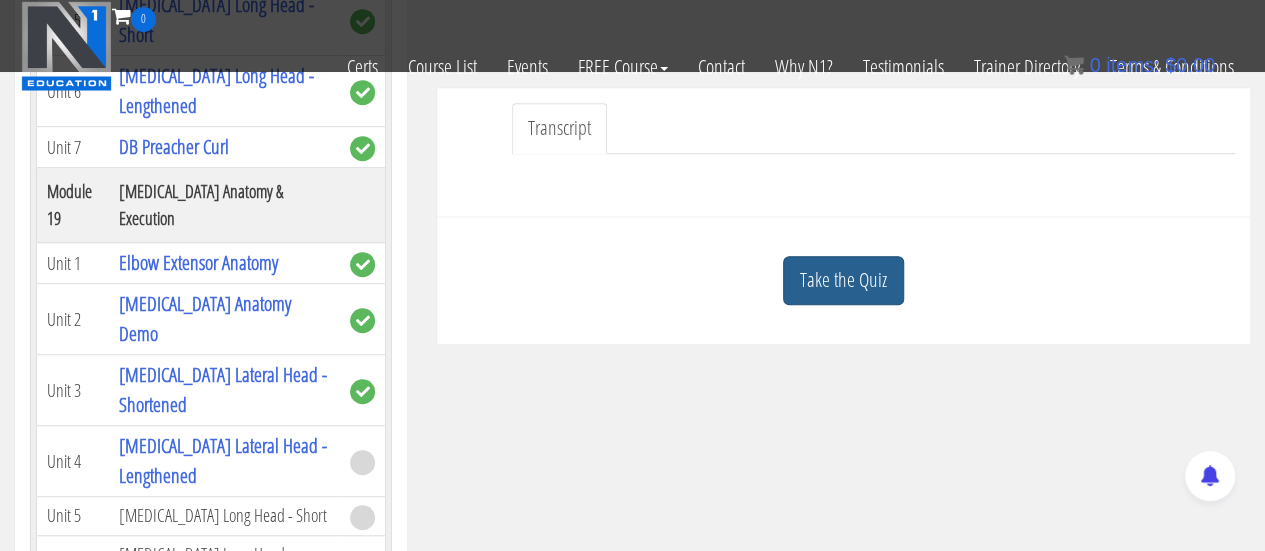 click on "Take the Quiz" at bounding box center (843, 280) 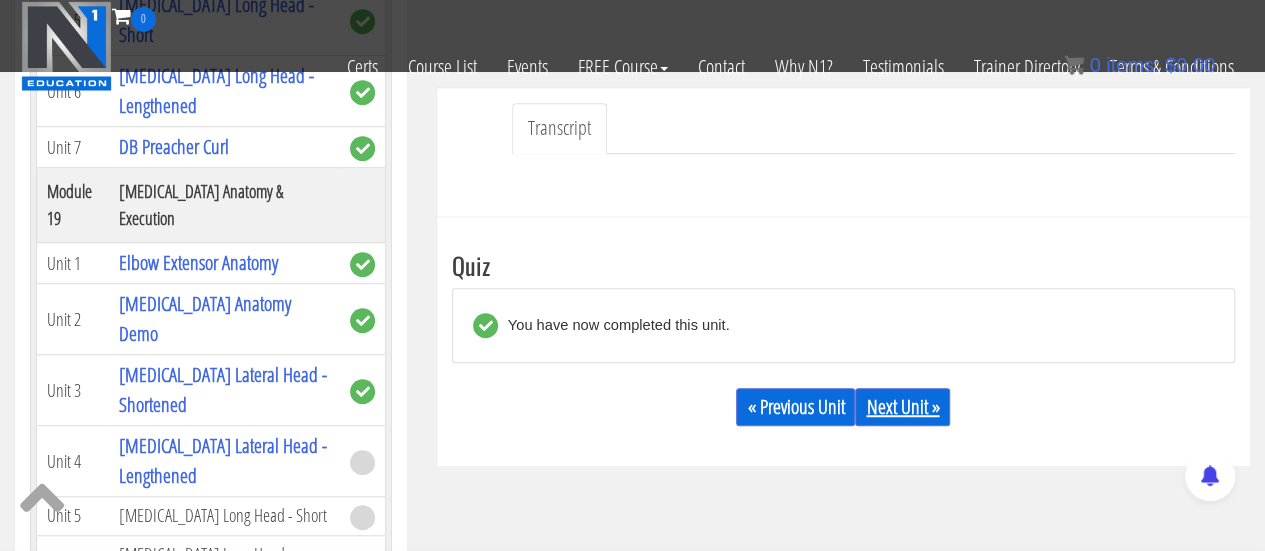 click on "Next Unit »" at bounding box center [902, 407] 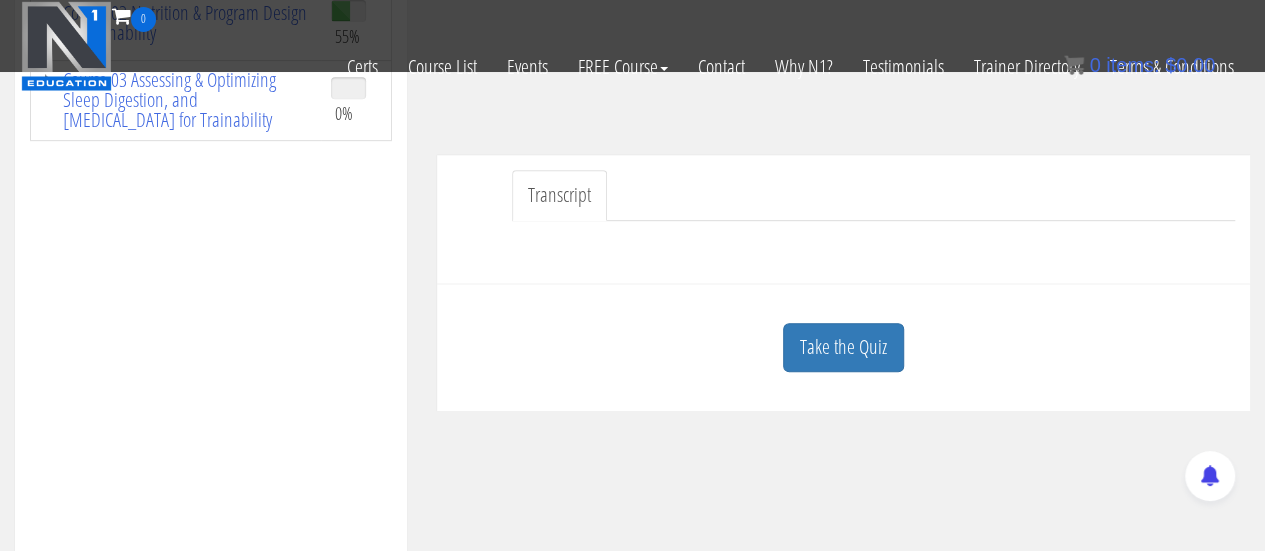 scroll, scrollTop: 446, scrollLeft: 0, axis: vertical 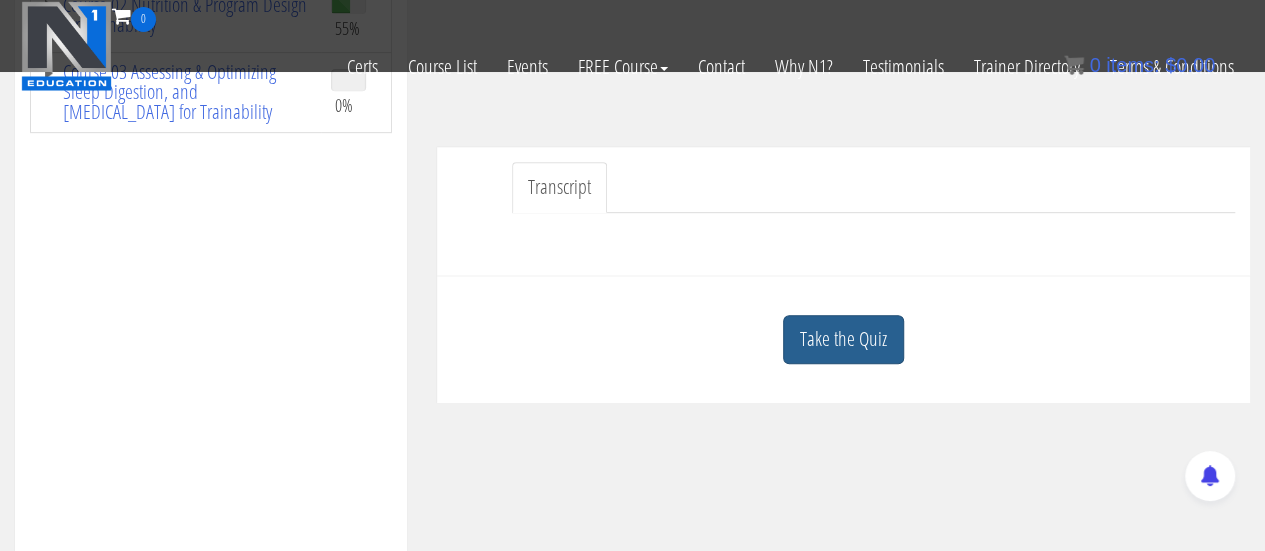 click on "Take the Quiz" at bounding box center (843, 339) 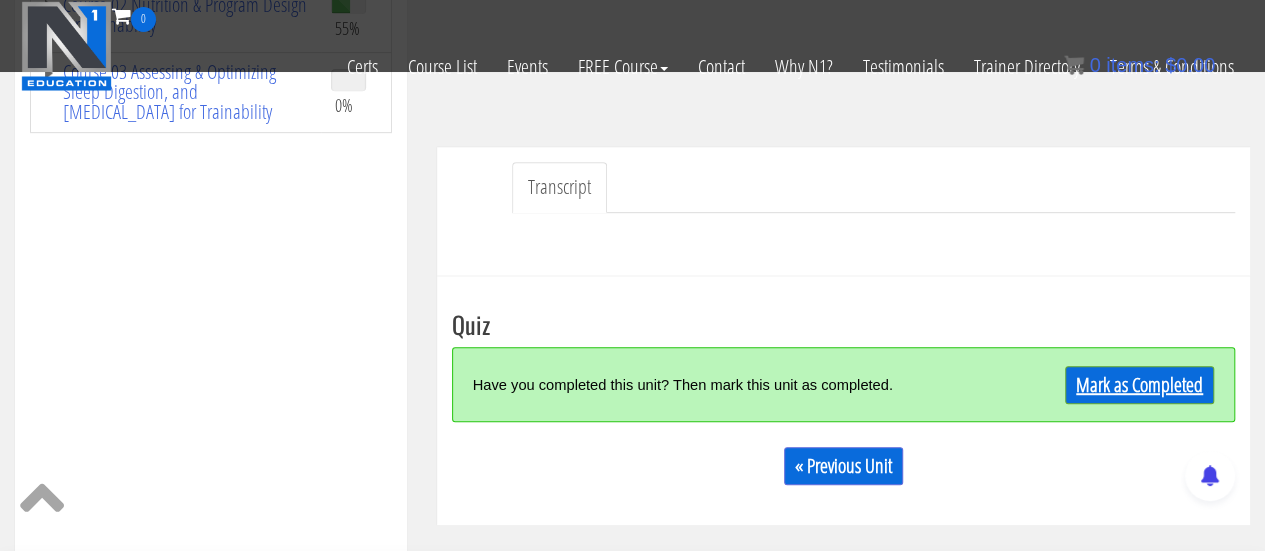 click on "Mark as Completed" at bounding box center (1139, 385) 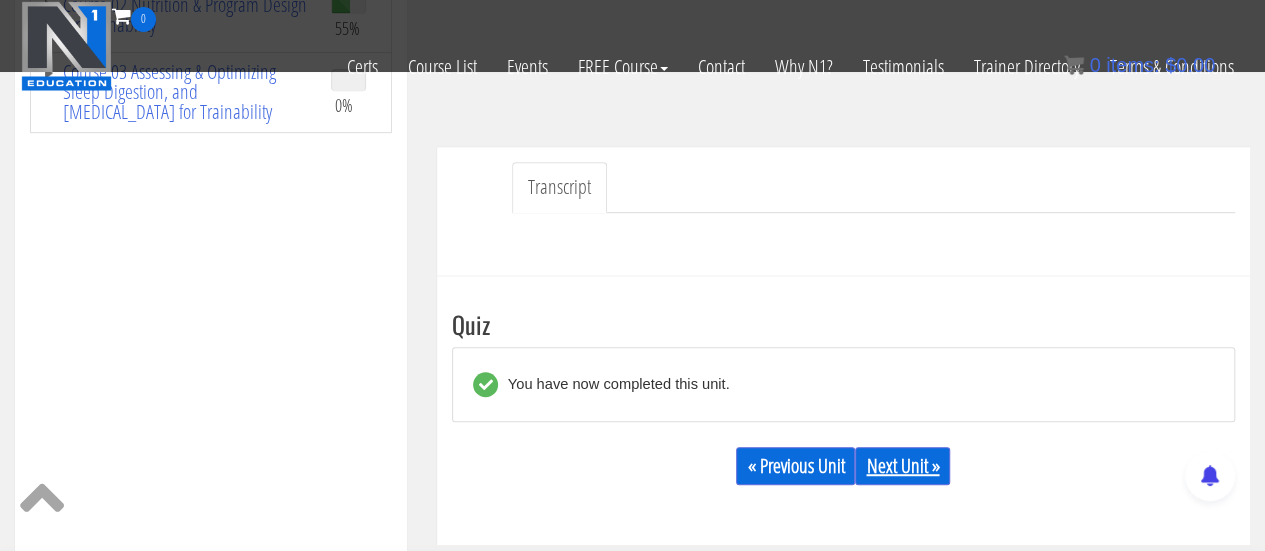 click on "Next Unit »" at bounding box center [902, 466] 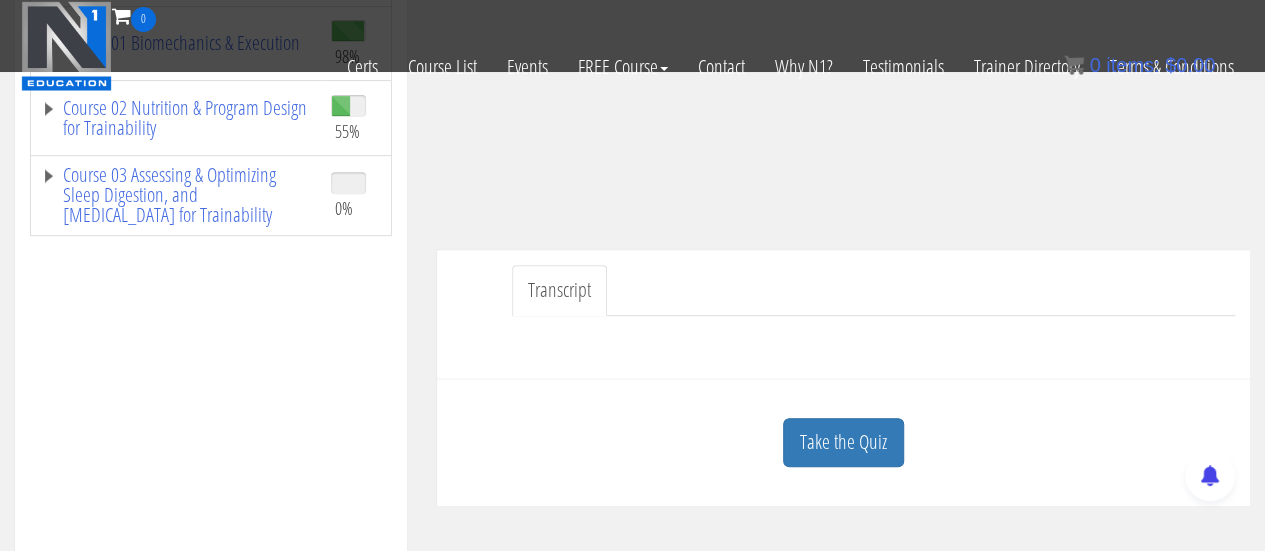 scroll, scrollTop: 401, scrollLeft: 0, axis: vertical 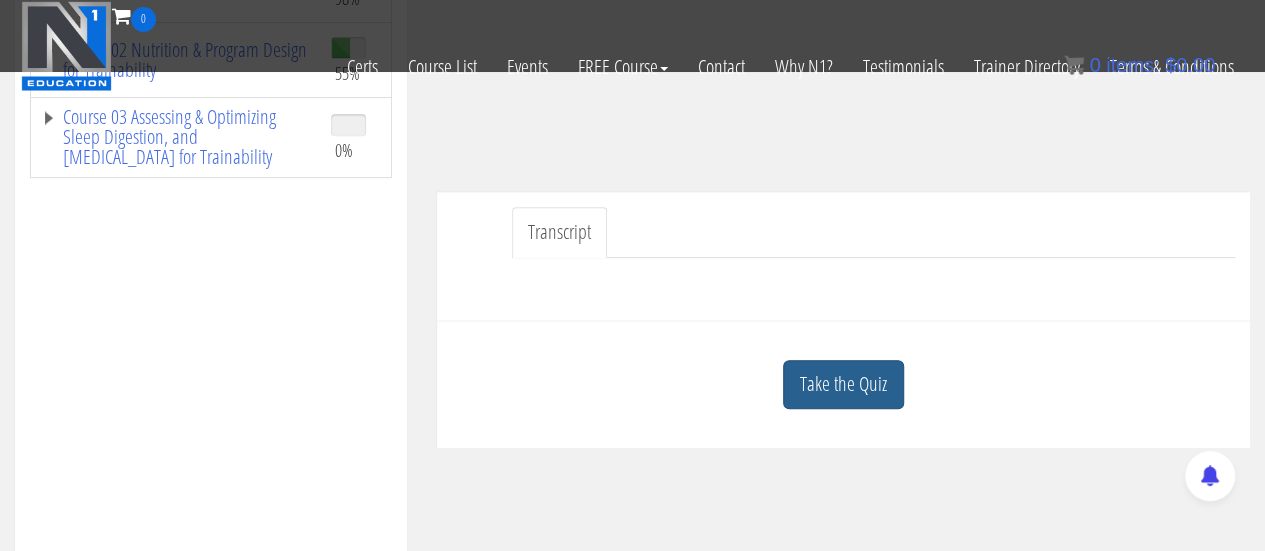 click on "Take the Quiz" at bounding box center [843, 384] 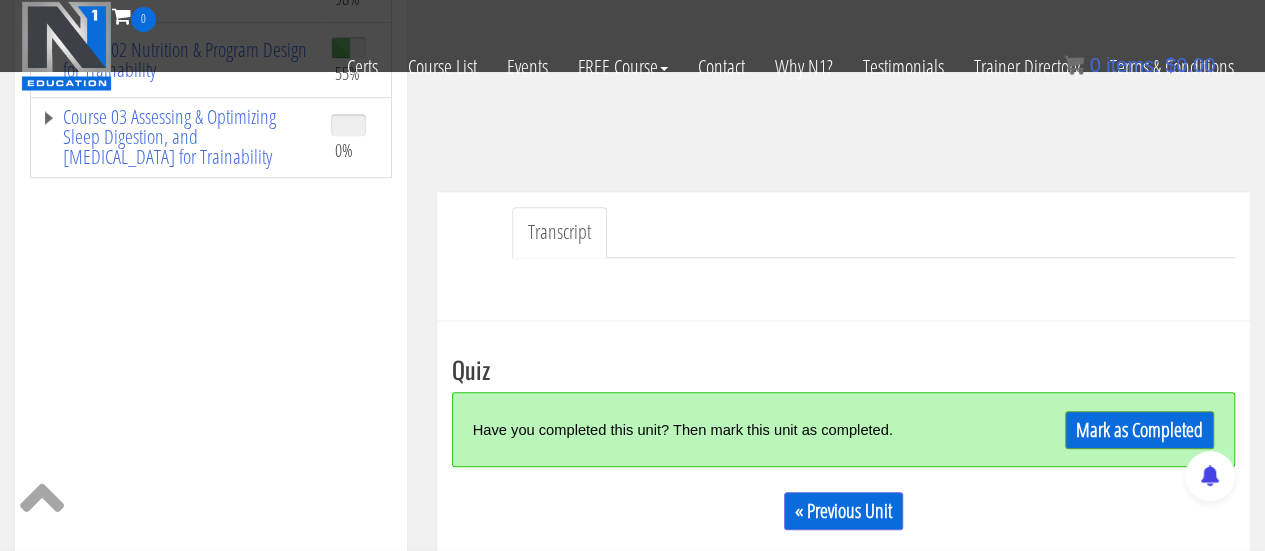 scroll, scrollTop: 463, scrollLeft: 0, axis: vertical 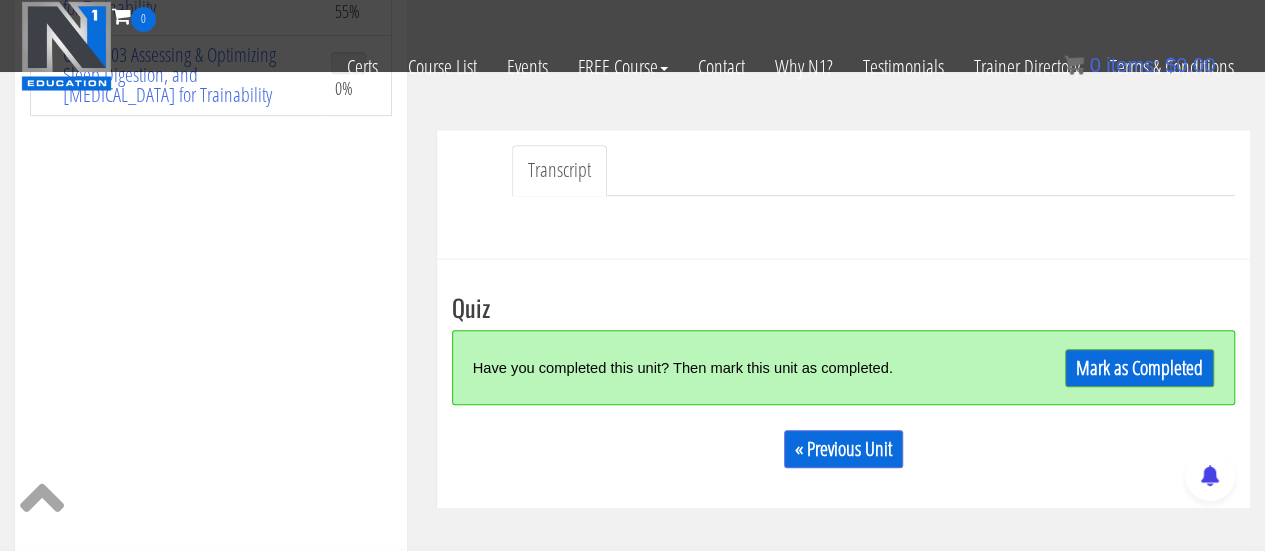 click on "Mark as Completed" at bounding box center (1117, 367) 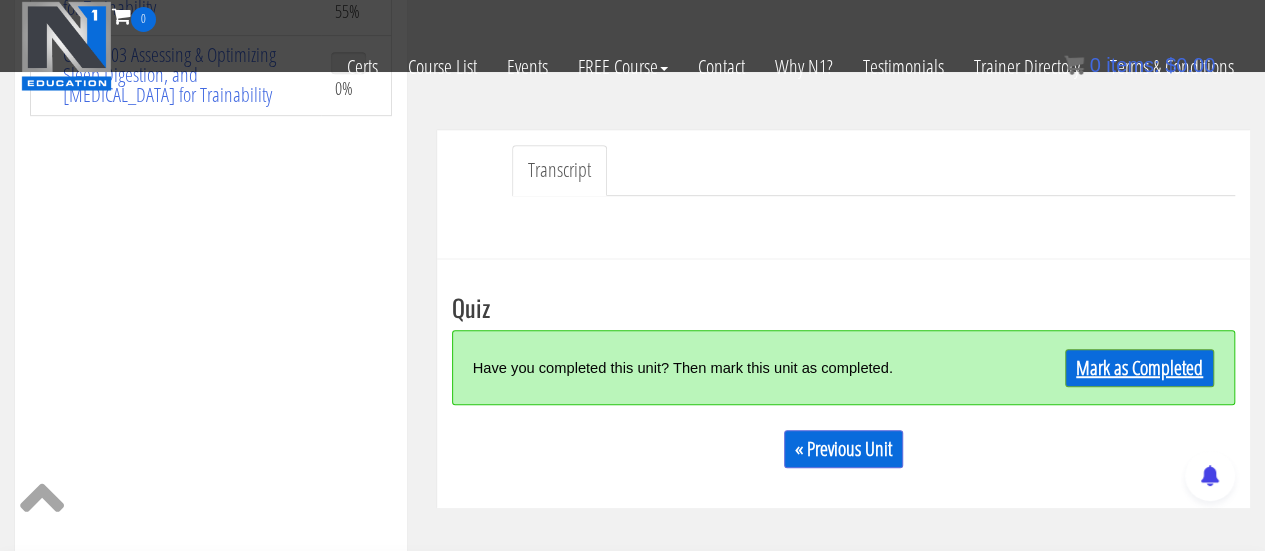 click on "Mark as Completed" at bounding box center (1139, 368) 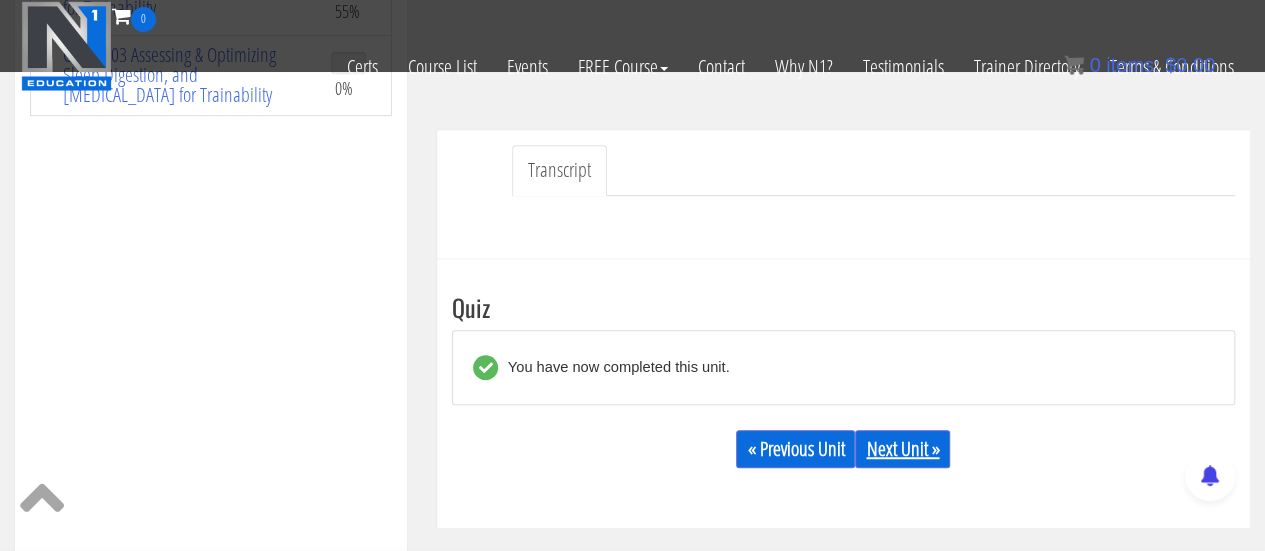 click on "Next Unit »" at bounding box center (902, 449) 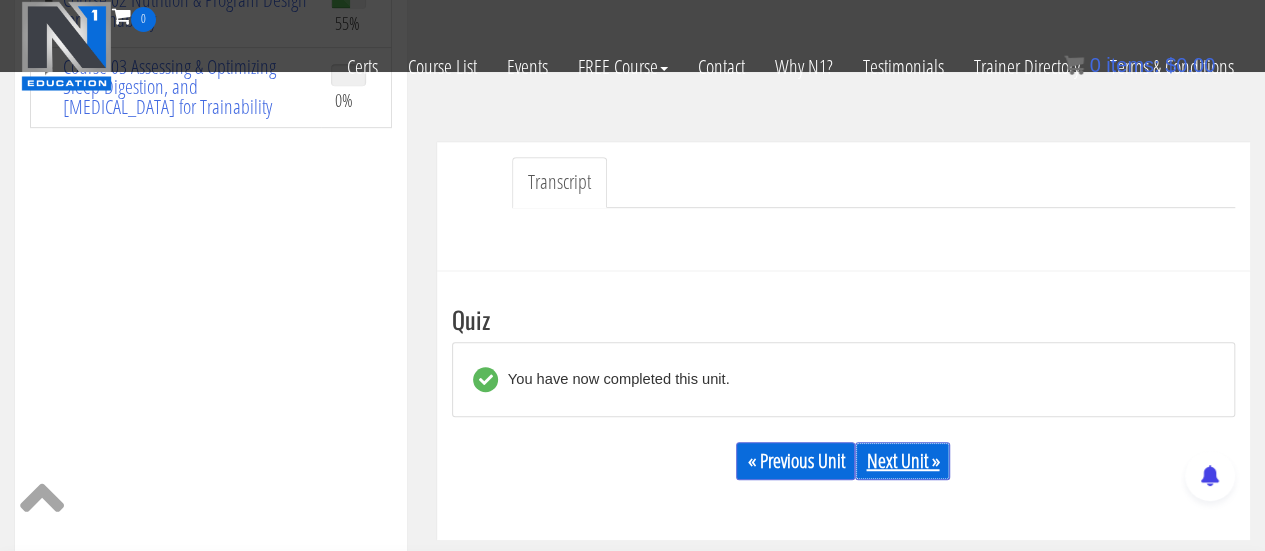 scroll, scrollTop: 454, scrollLeft: 0, axis: vertical 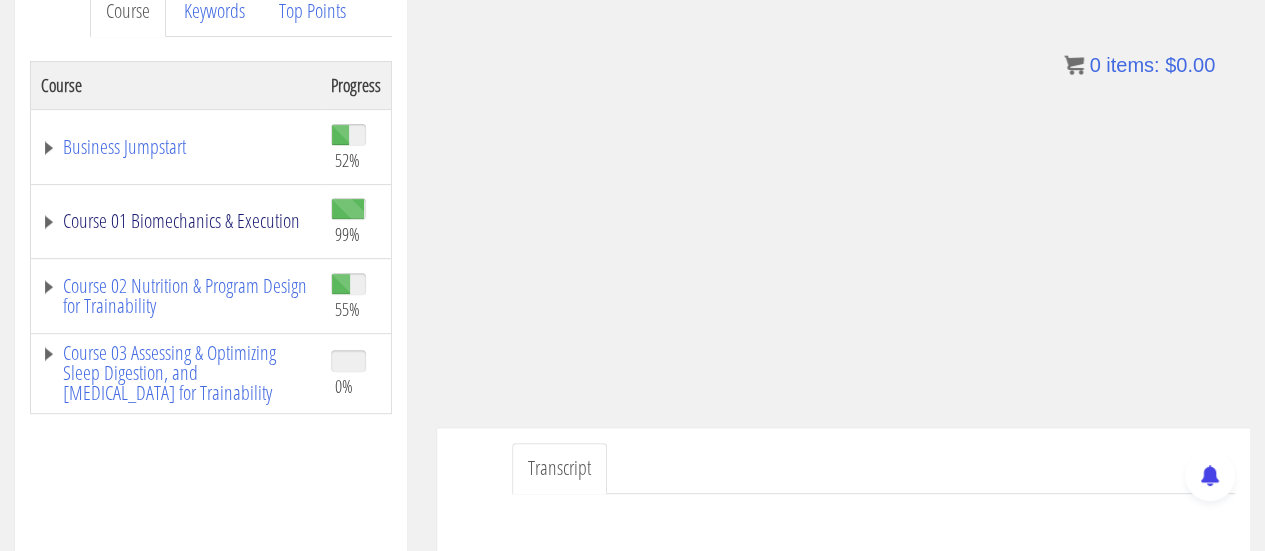 click on "Course 01 Biomechanics & Execution" at bounding box center (176, 221) 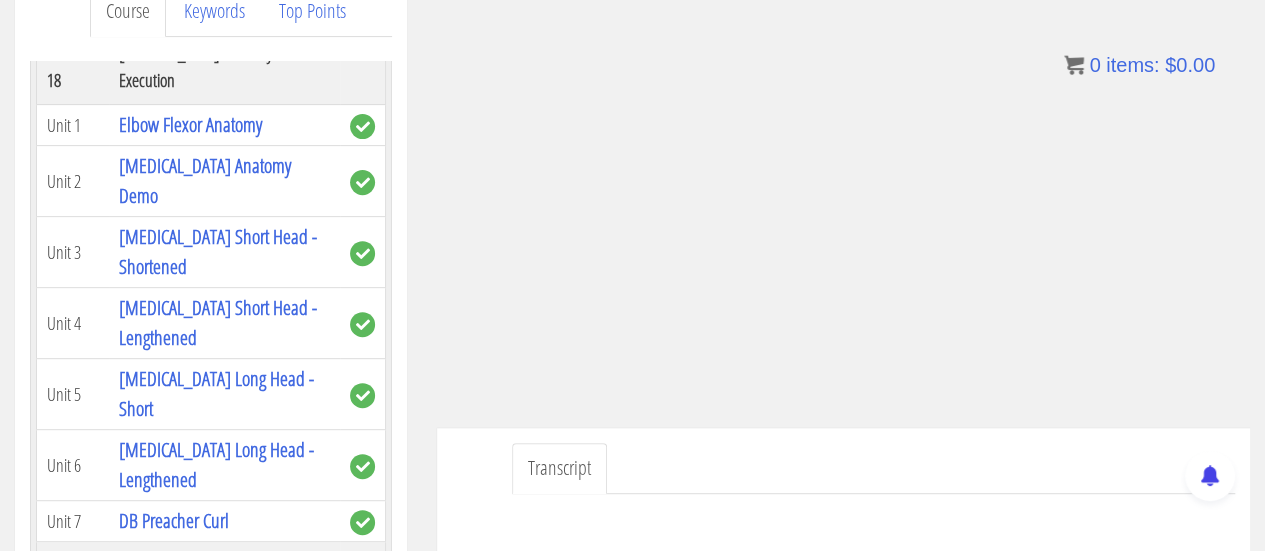 scroll, scrollTop: 7019, scrollLeft: 0, axis: vertical 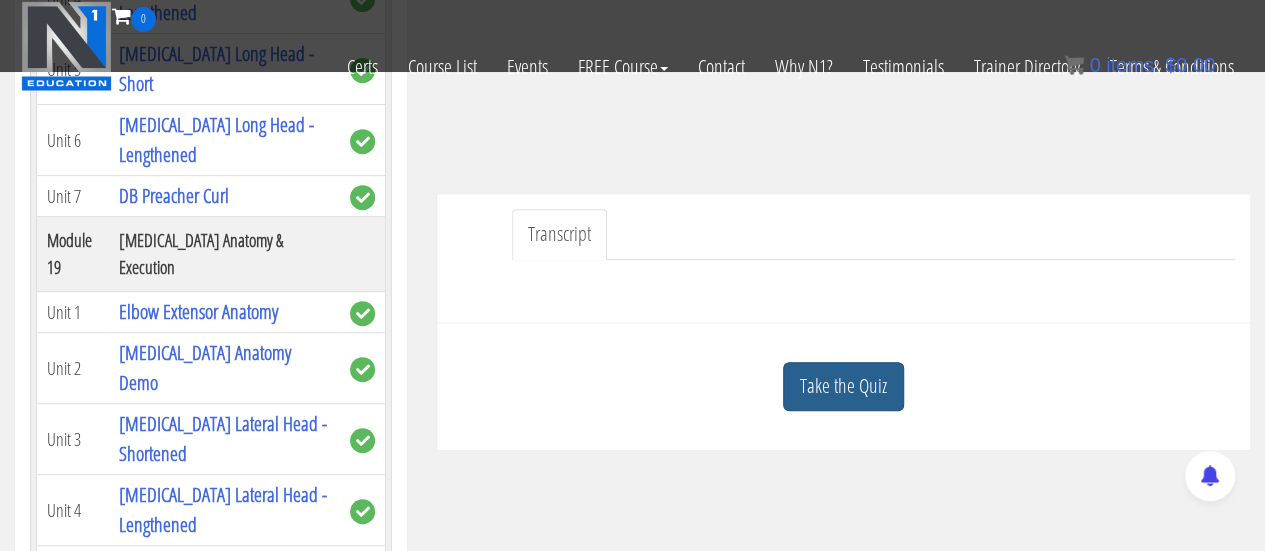 click on "Take the Quiz" at bounding box center (843, 386) 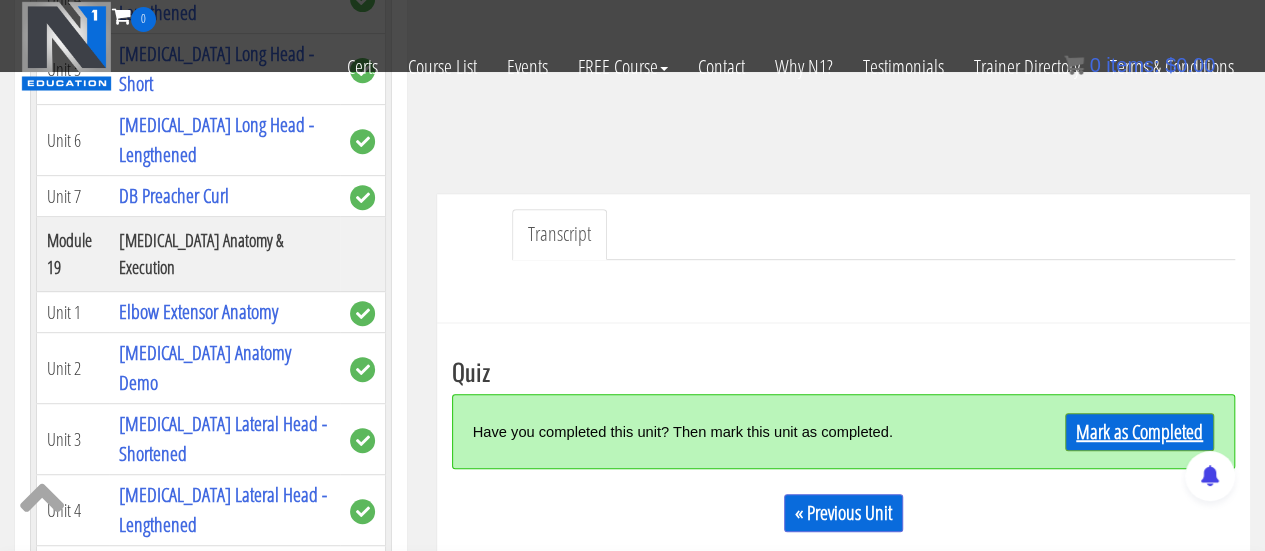 click on "Mark as Completed" at bounding box center [1139, 432] 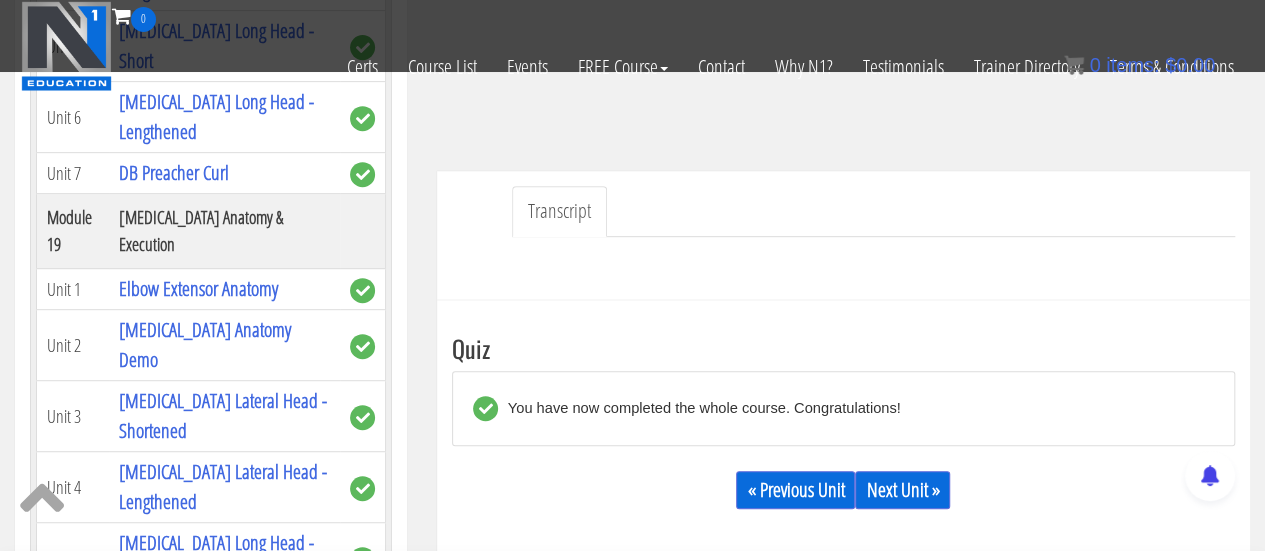 scroll, scrollTop: 425, scrollLeft: 0, axis: vertical 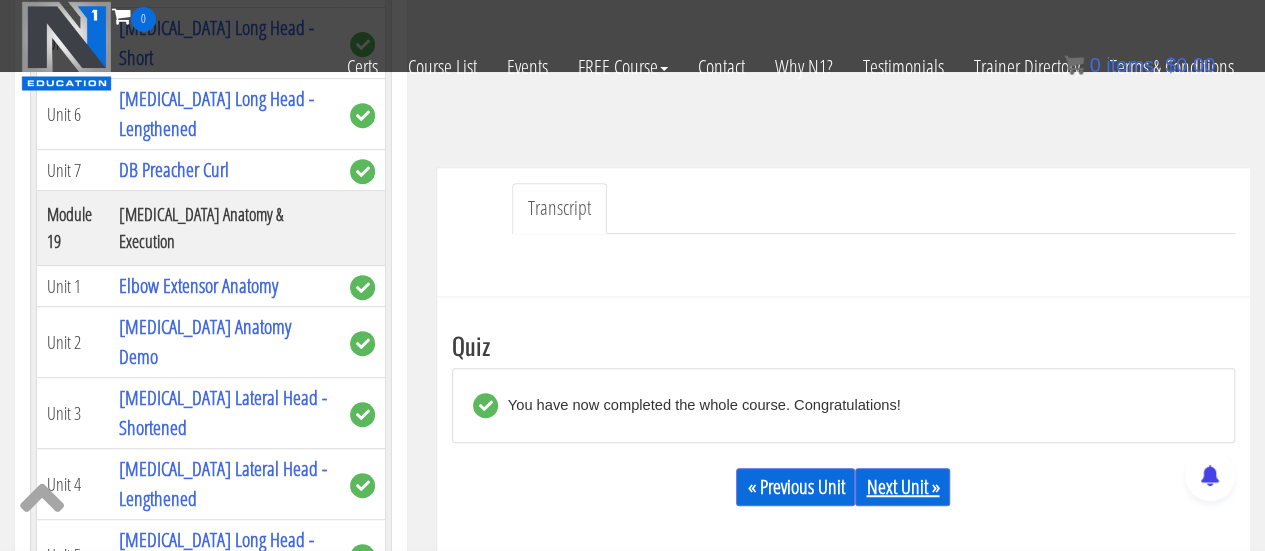 click on "Next Unit »" at bounding box center [902, 487] 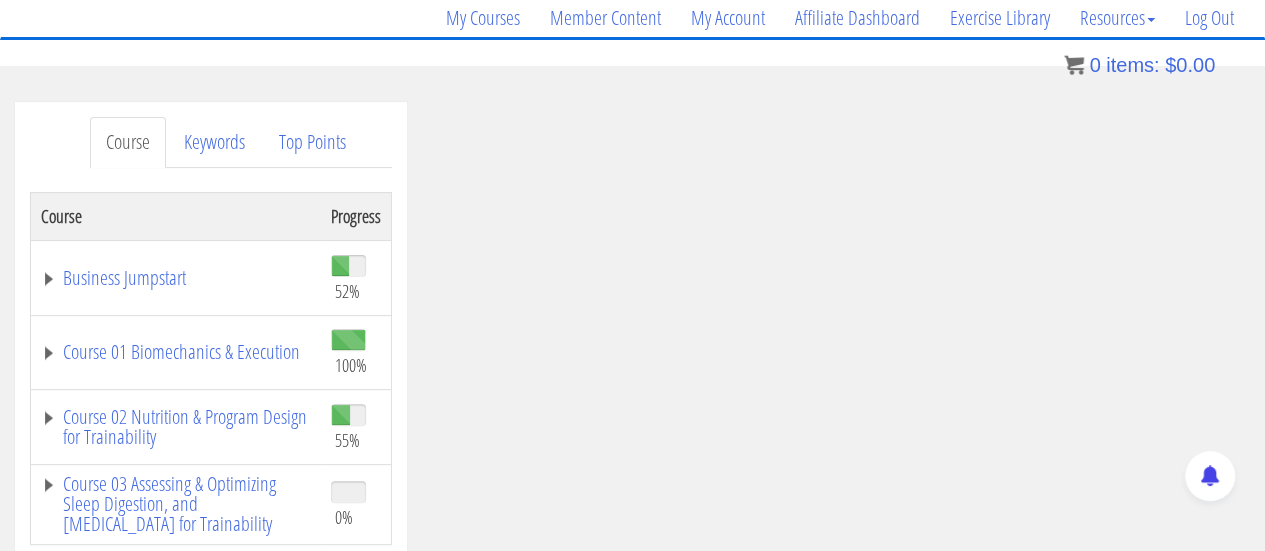 scroll, scrollTop: 176, scrollLeft: 0, axis: vertical 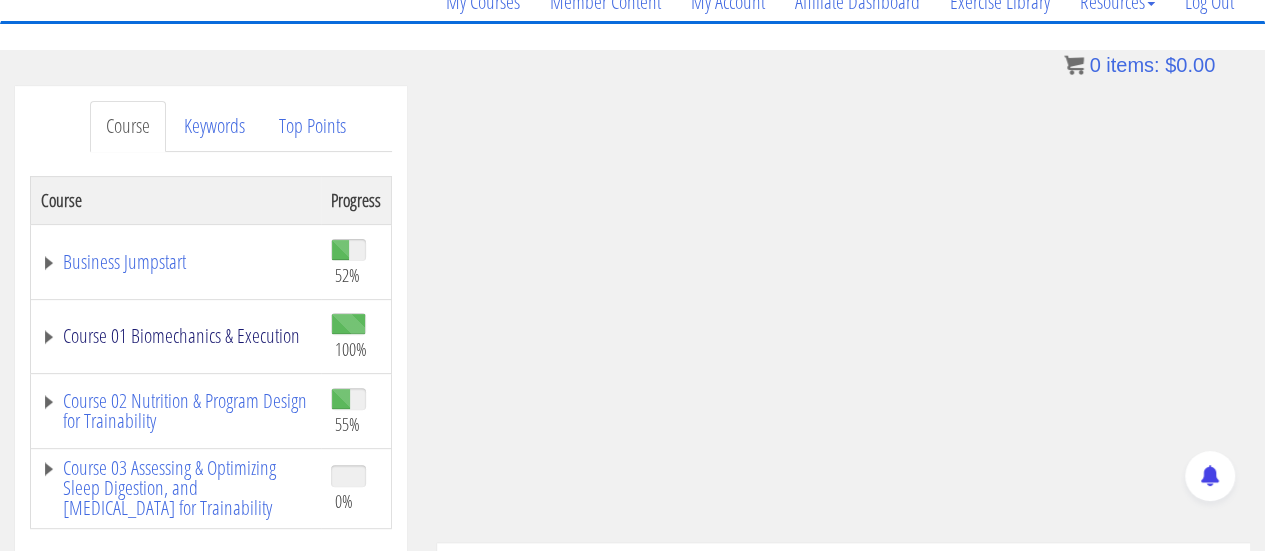 click on "Course 01 Biomechanics & Execution" at bounding box center (176, 336) 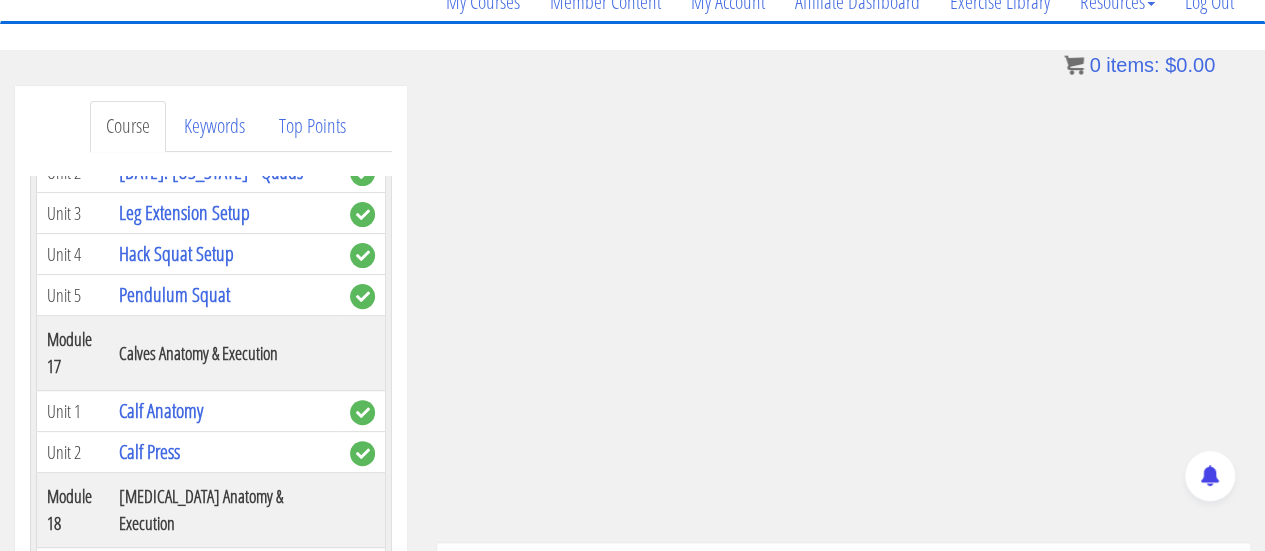 scroll, scrollTop: 7019, scrollLeft: 0, axis: vertical 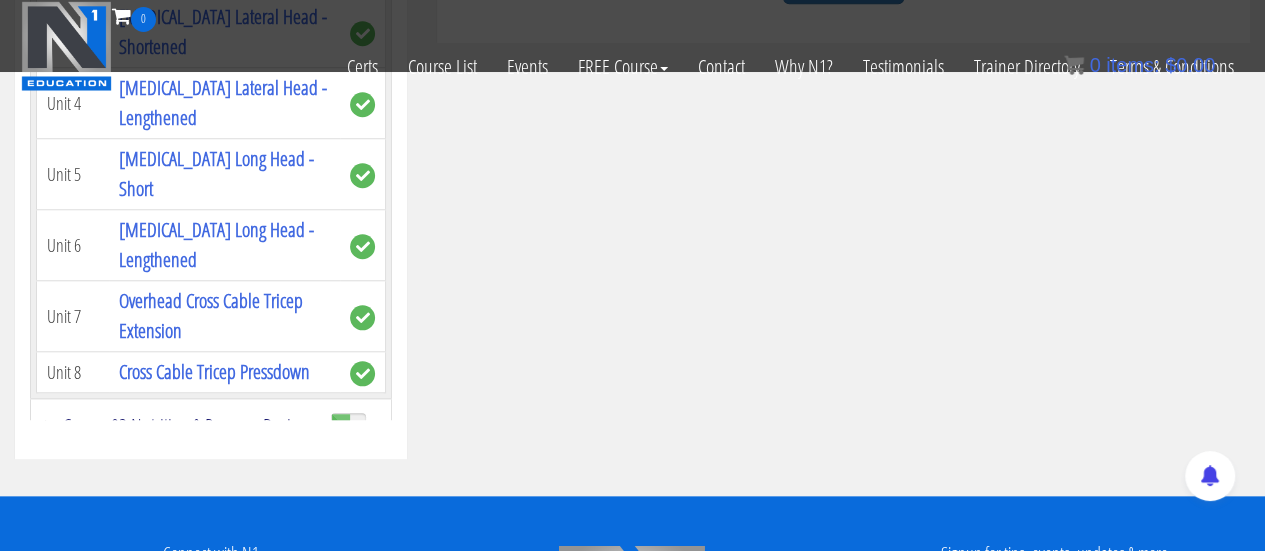 click on "Course 02 Nutrition & Program Design for Trainability" at bounding box center (176, 436) 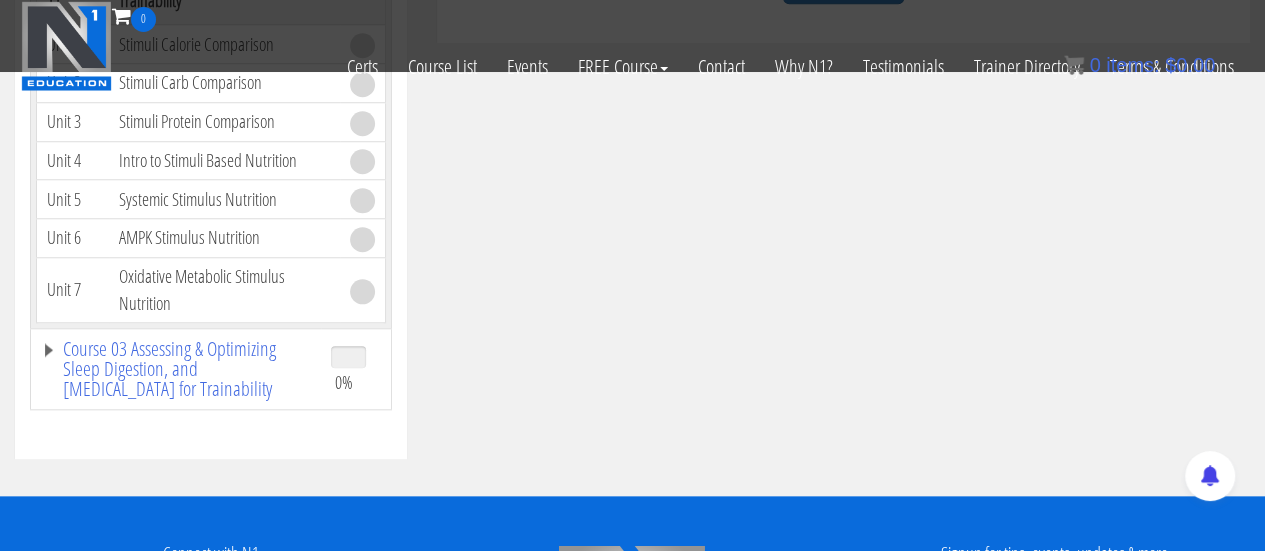 scroll, scrollTop: 13292, scrollLeft: 0, axis: vertical 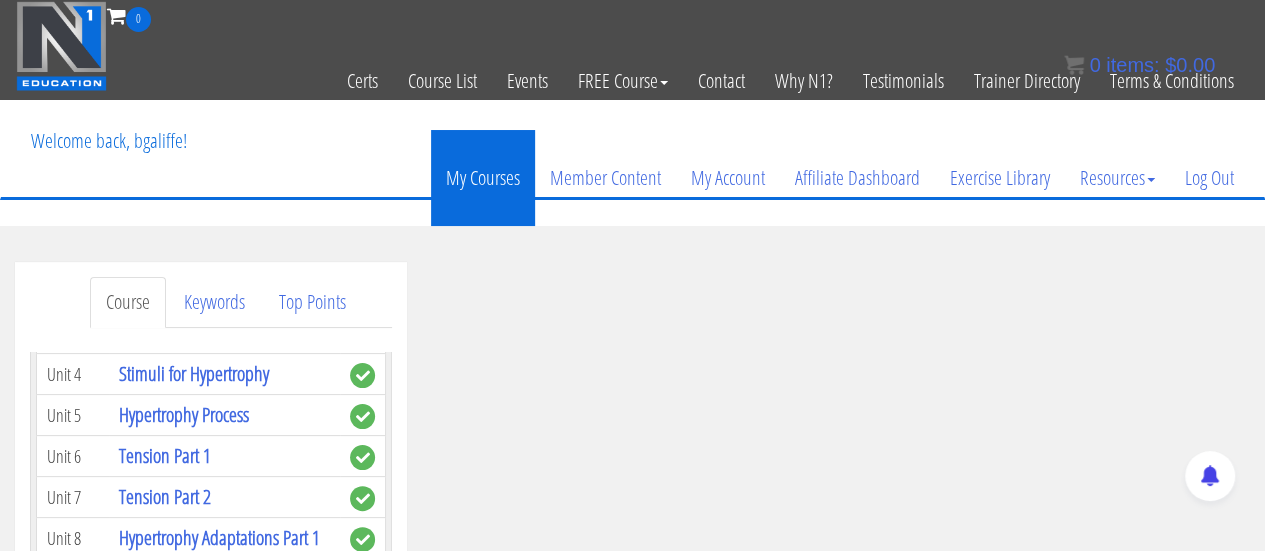 click on "My Courses" at bounding box center (483, 178) 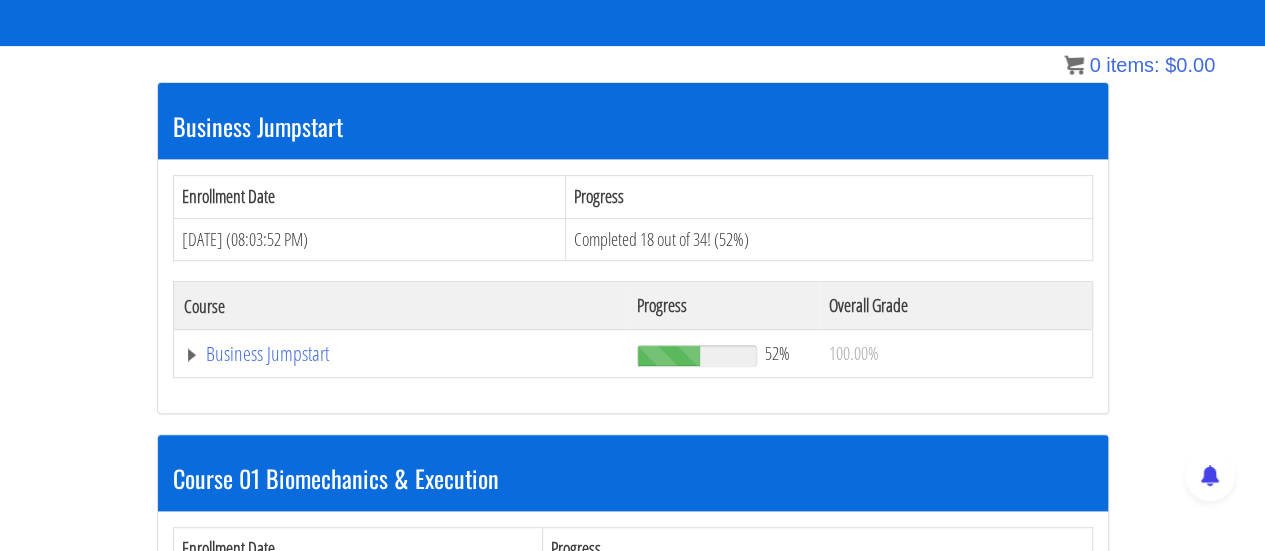 scroll, scrollTop: 0, scrollLeft: 0, axis: both 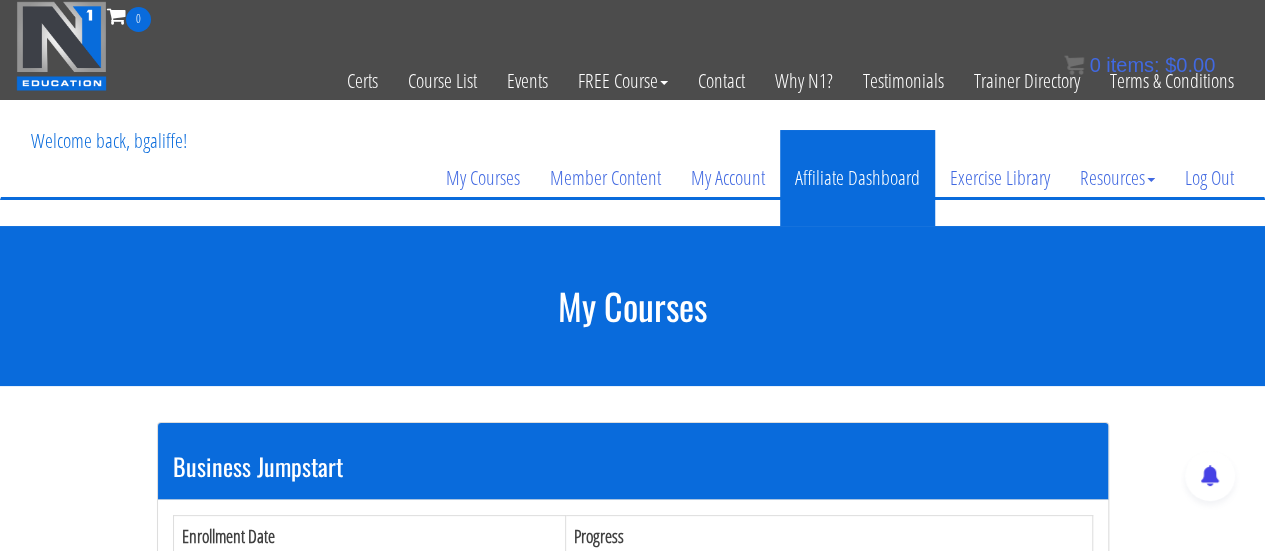 click on "Affiliate Dashboard" at bounding box center [857, 178] 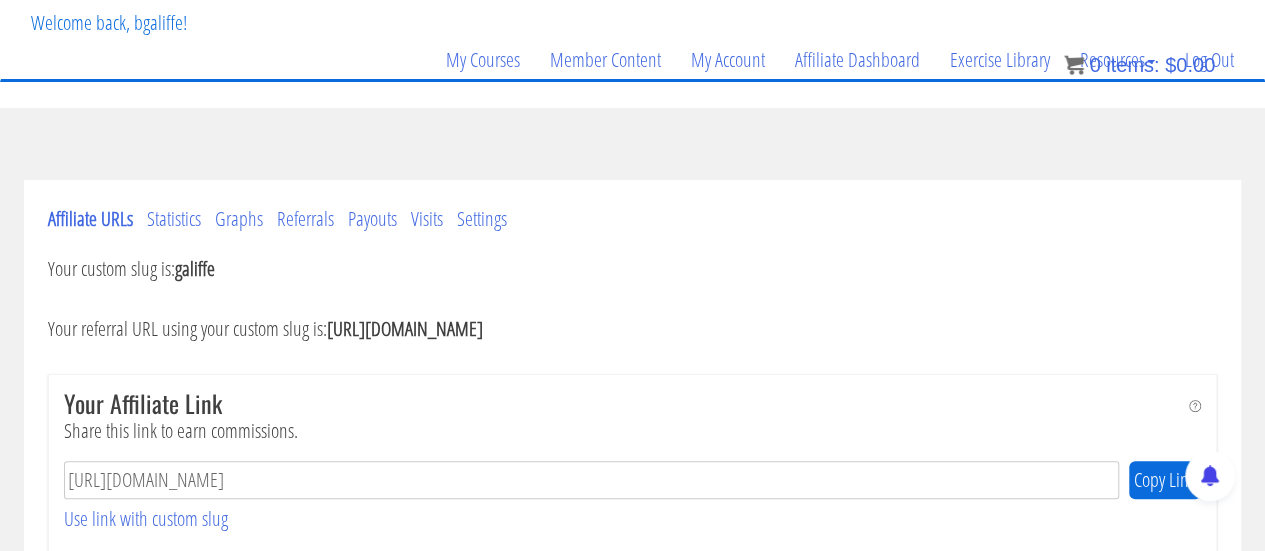 scroll, scrollTop: 0, scrollLeft: 0, axis: both 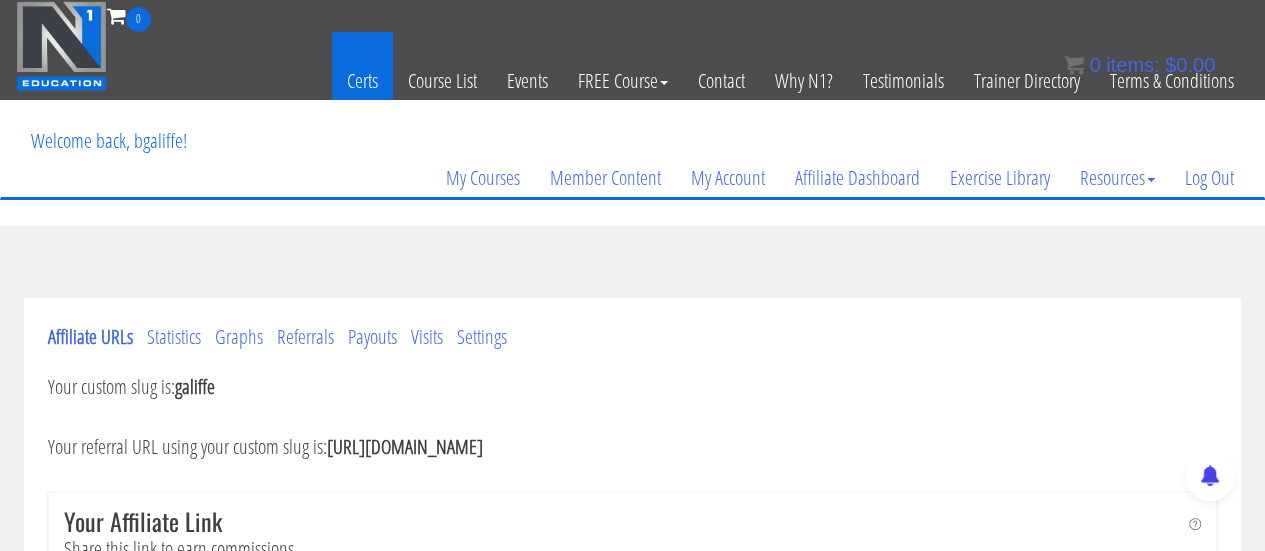 click on "Certs" at bounding box center (362, 81) 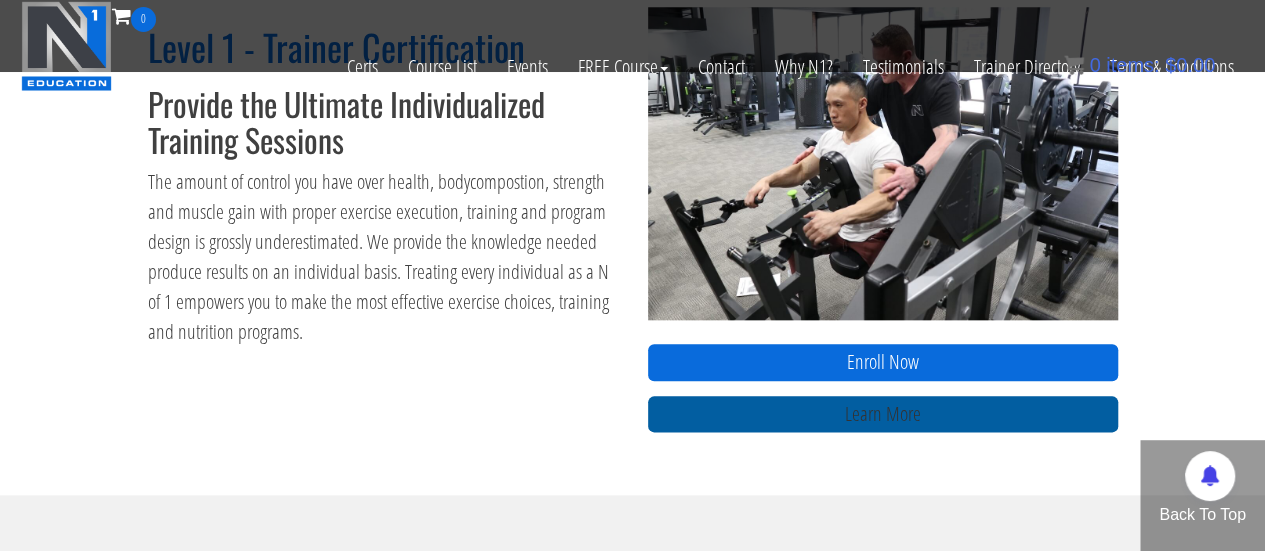 scroll, scrollTop: 1002, scrollLeft: 0, axis: vertical 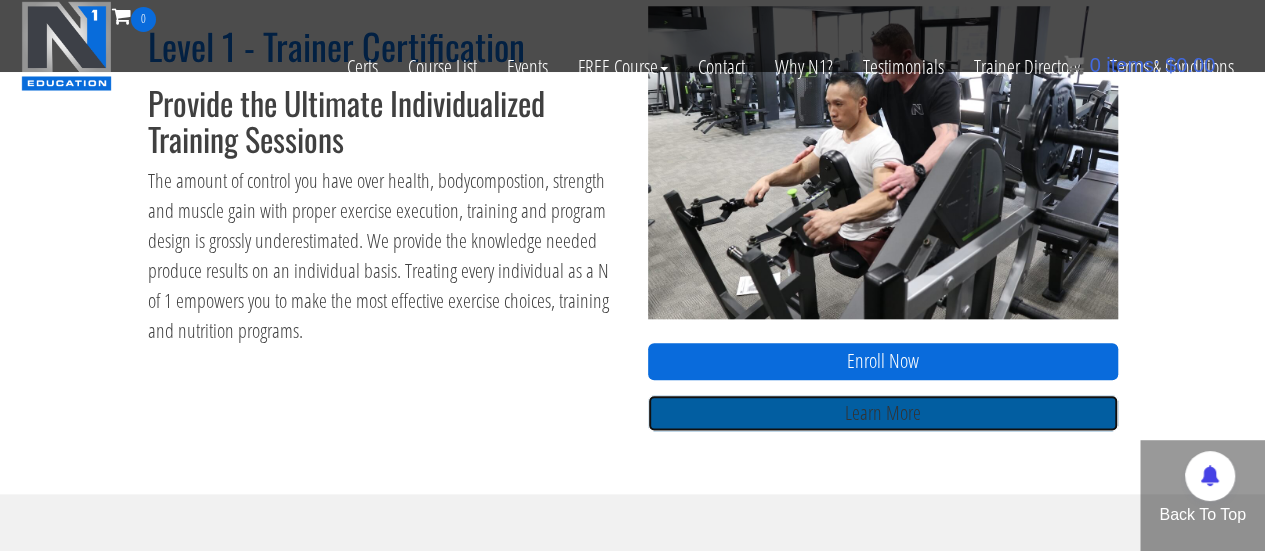 click on "Learn More" at bounding box center (883, 413) 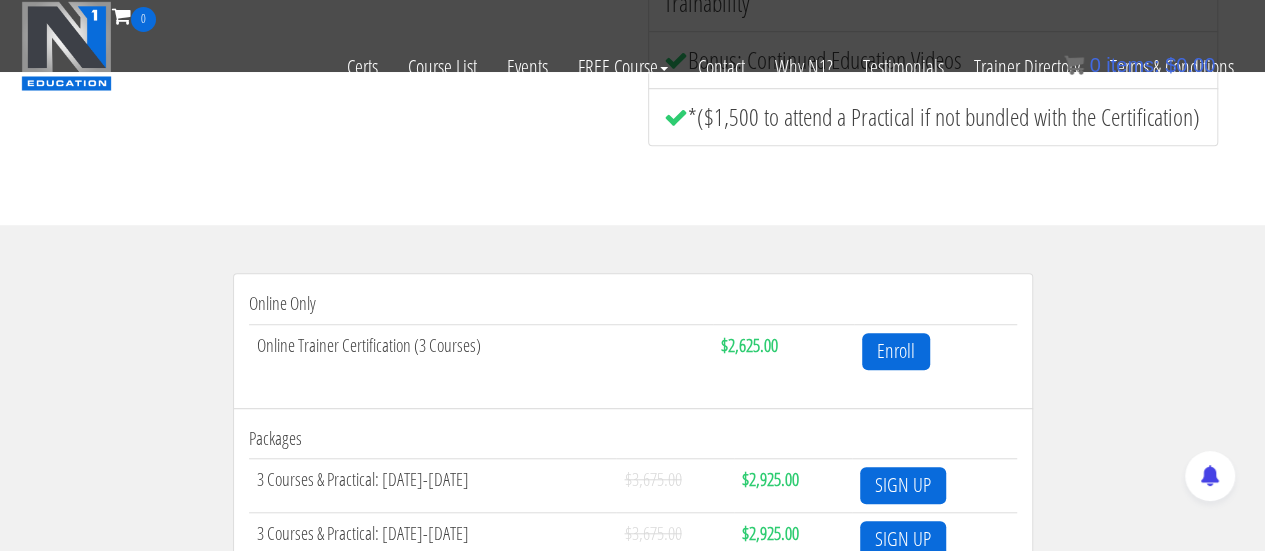 scroll, scrollTop: 623, scrollLeft: 0, axis: vertical 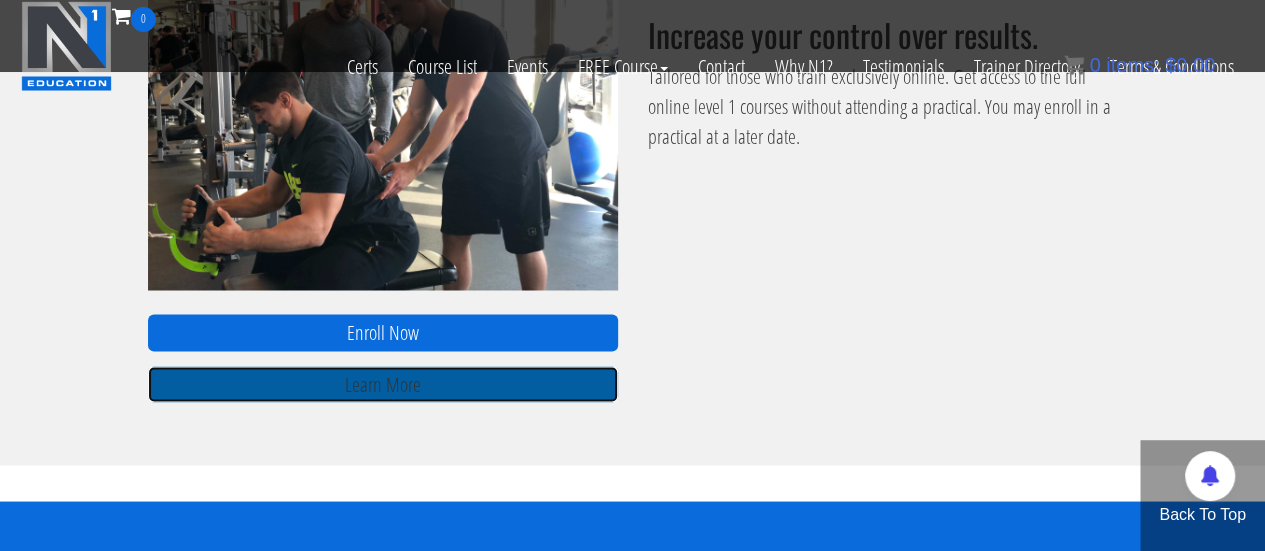 click on "Learn More" at bounding box center [383, 384] 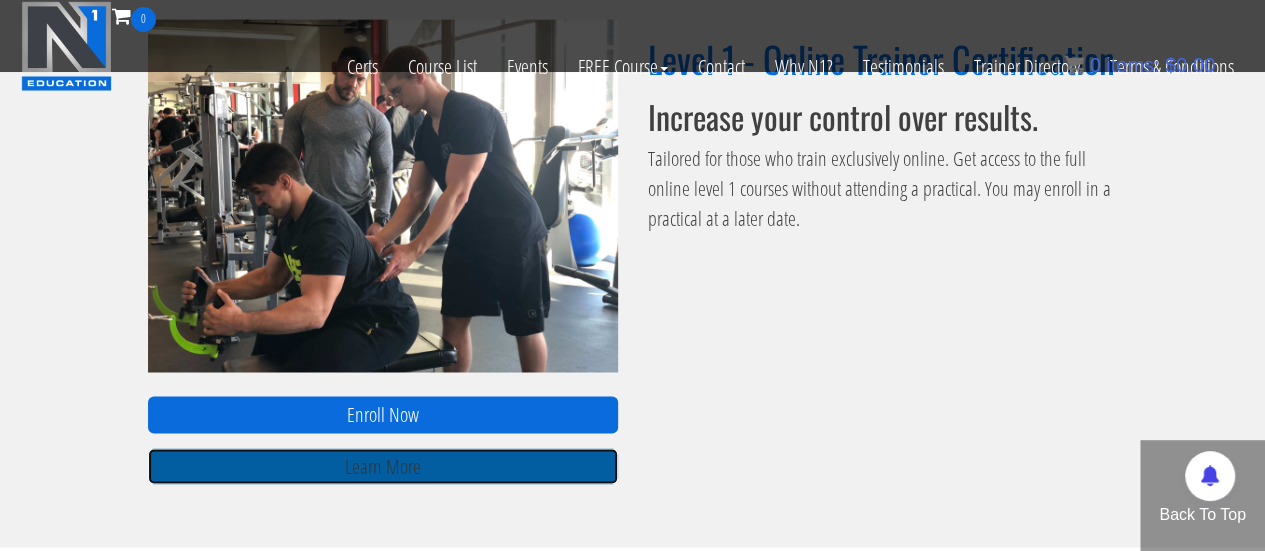 scroll, scrollTop: 1393, scrollLeft: 0, axis: vertical 